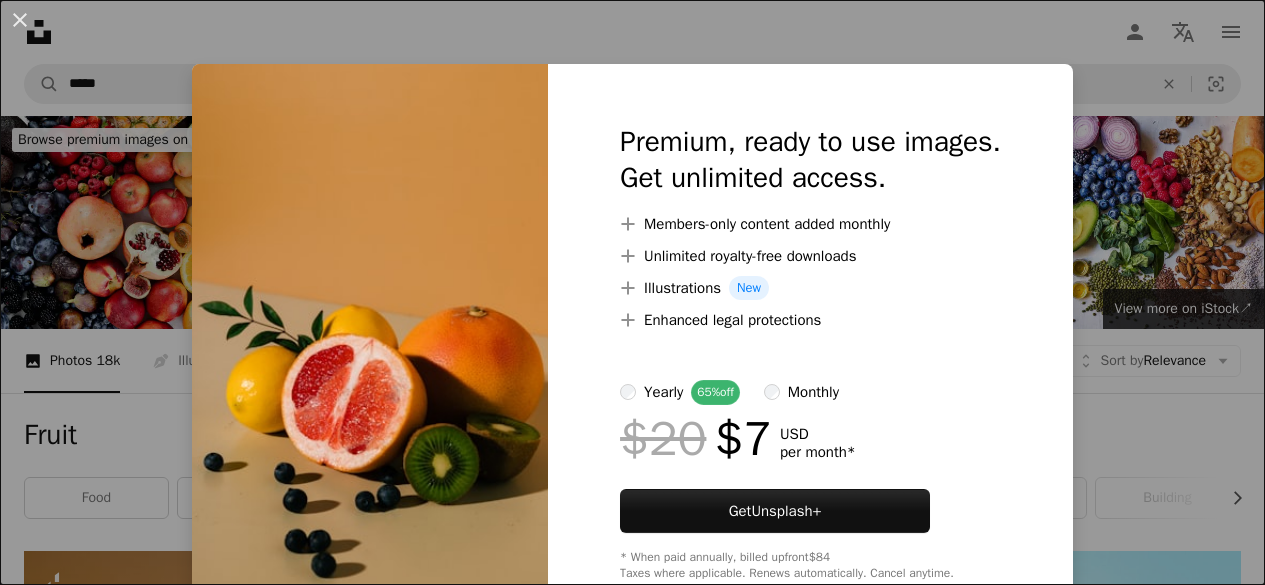 scroll, scrollTop: 700, scrollLeft: 0, axis: vertical 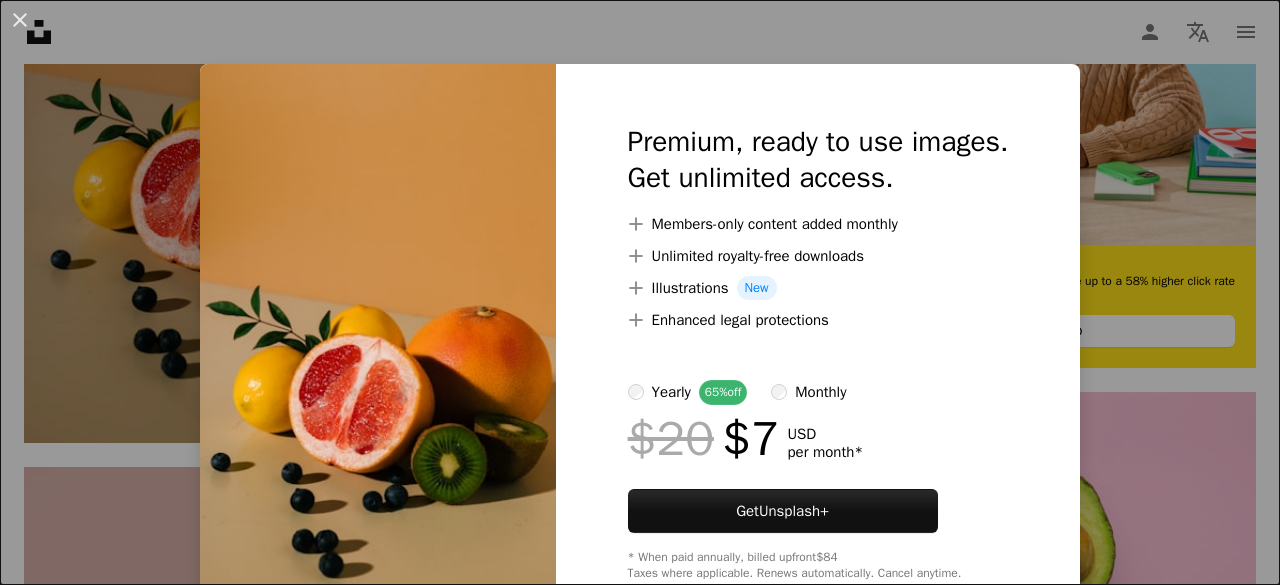 click on "An X shape Premium, ready to use images. Get unlimited access. A plus sign Members-only content added monthly A plus sign Unlimited royalty-free downloads A plus sign Illustrations  New A plus sign Enhanced legal protections yearly 65%  off monthly $20   $7 USD per month * Get  Unsplash+ * When paid annually, billed upfront  $84 Taxes where applicable. Renews automatically. Cancel anytime." at bounding box center [640, 292] 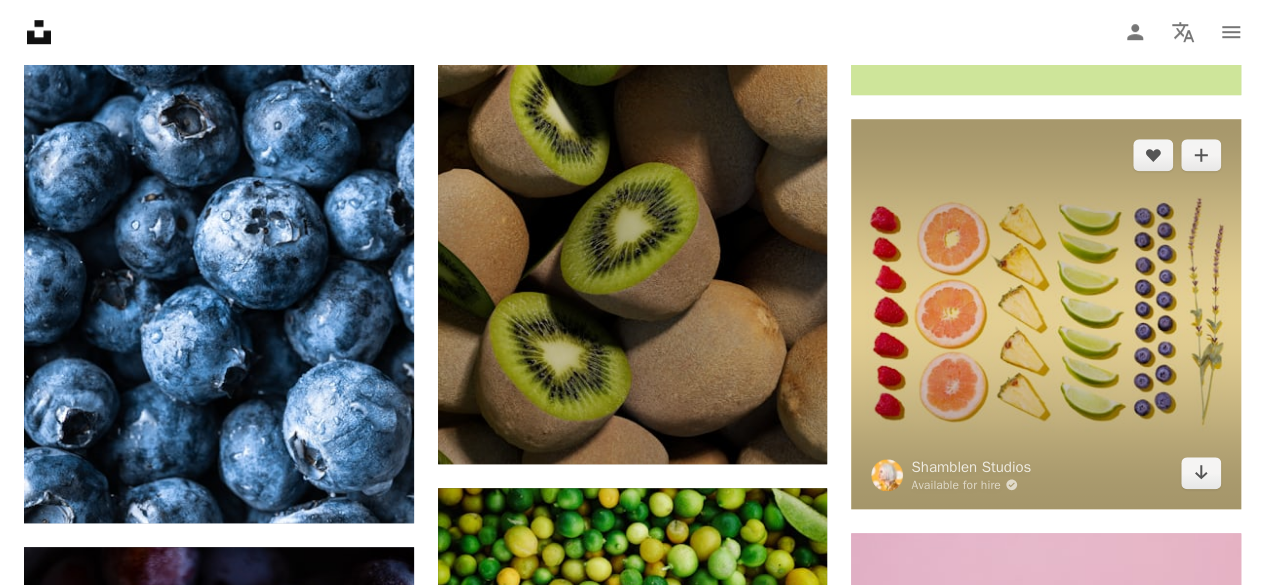 scroll, scrollTop: 8300, scrollLeft: 0, axis: vertical 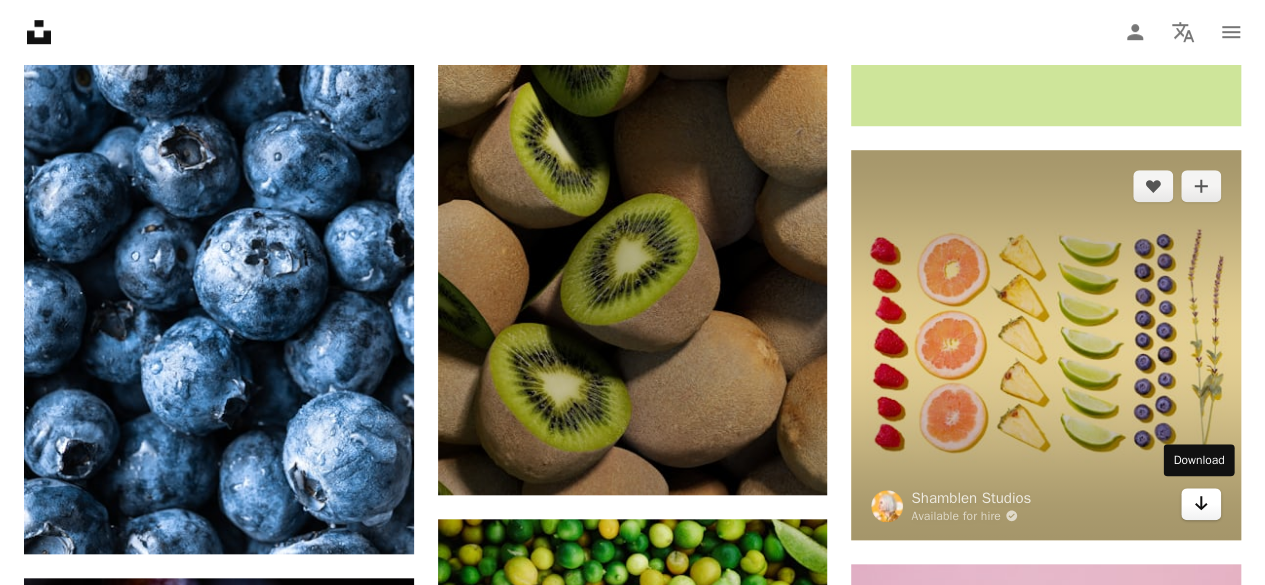 click on "Arrow pointing down" 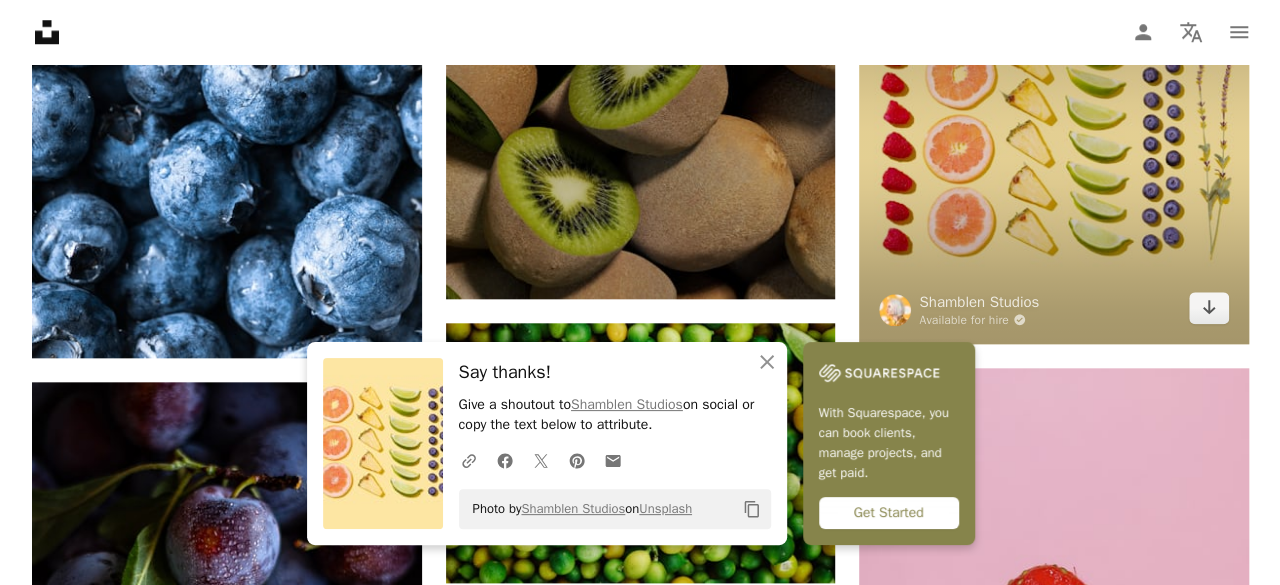 scroll, scrollTop: 8500, scrollLeft: 0, axis: vertical 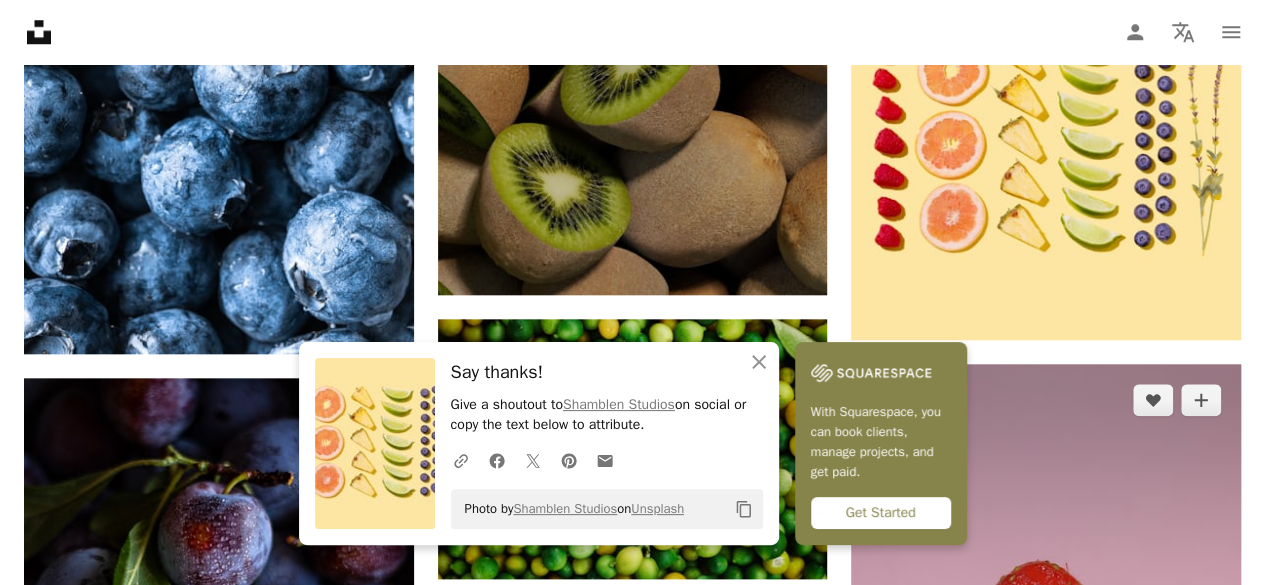 click at bounding box center [1046, 638] 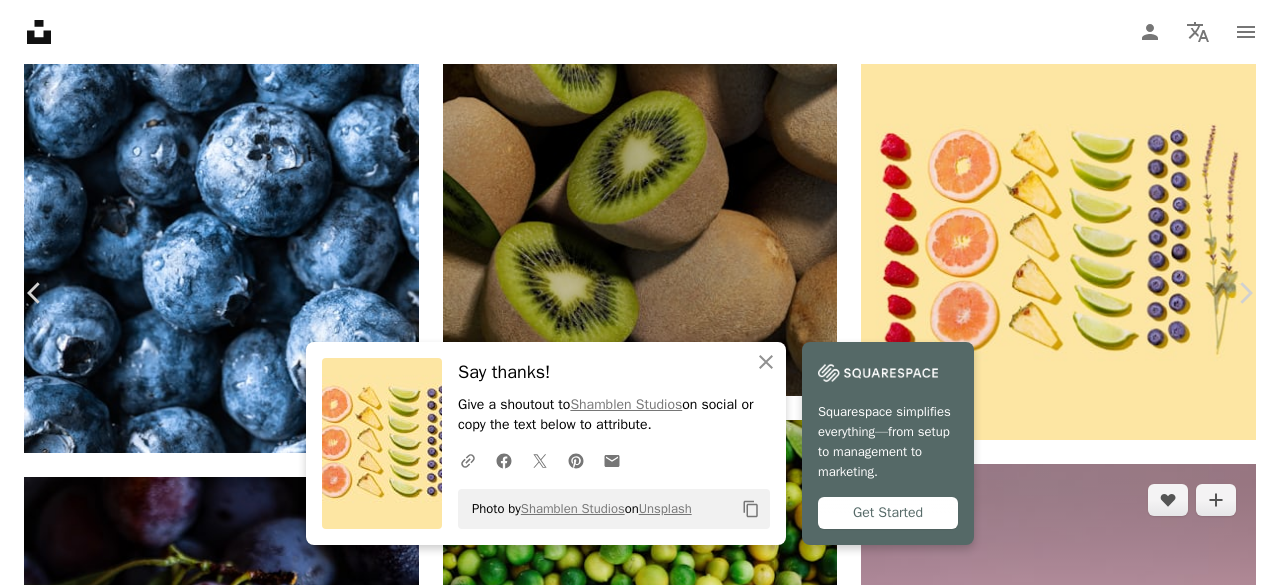 scroll, scrollTop: 200, scrollLeft: 0, axis: vertical 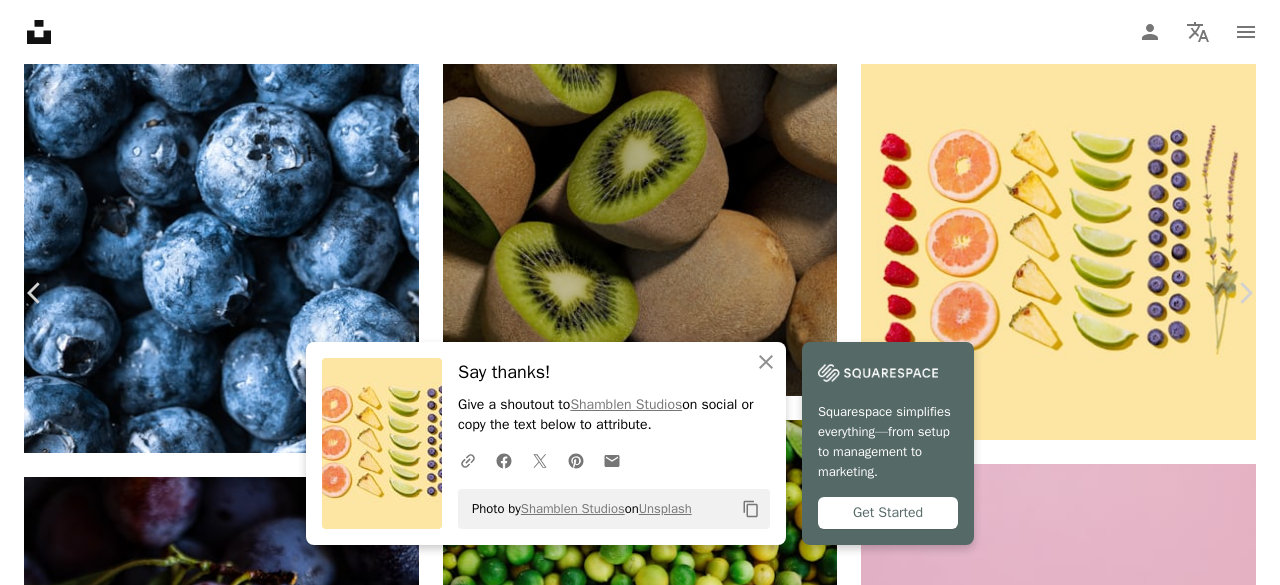 click on "Unsplash logo Unsplash Home A pen tool A compass A stack of folders Download Person Localization icon navigation menu A magnifying glass ***** An X shape Visual search Get Unsplash+ Log in Submit an image Browse premium images on iStock  |  20% off at iStock  ↗ Browse premium images on iStock 20% off at iStock  ↗ View more  ↗ View more on iStock  ↗ A photo Photos   18k Pen Tool Illustrations   557 A stack of folders Collections   184k A group of people Users   167 A copyright icon © License Arrow down Aspect ratio Orientation Arrow down Unfold Sort by  Relevance Arrow down Filters Filters Fruit Chevron right food vegetable strawberry orange fruits vegetables banana building mango apple still life plant Plus sign for Unsplash+ A heart A plus sign [FIRST] [LAST] For  Unsplash+ A lock Download A heart A plus sign [FIRST] [LAST] Arrow pointing down Plus sign for Unsplash+ A heart A plus sign [FIRST] [LAST] For  Unsplash+ A lock Download A heart A plus sign [FIRST] [LAST] A heart For" at bounding box center [640, -2808] 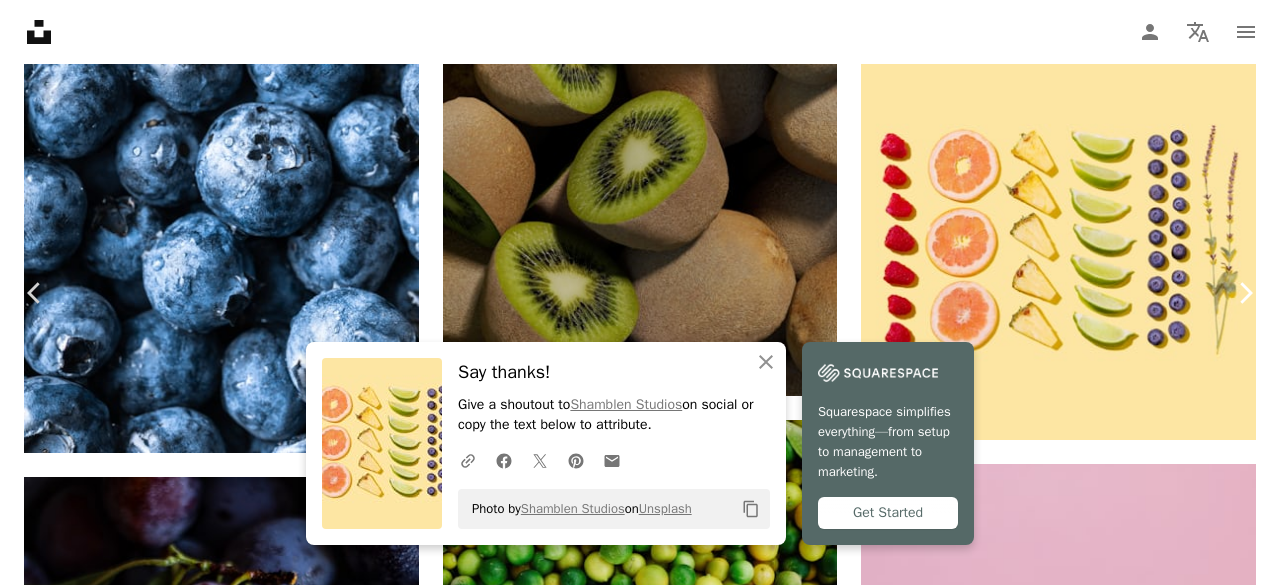 click on "Chevron right" at bounding box center (1245, 293) 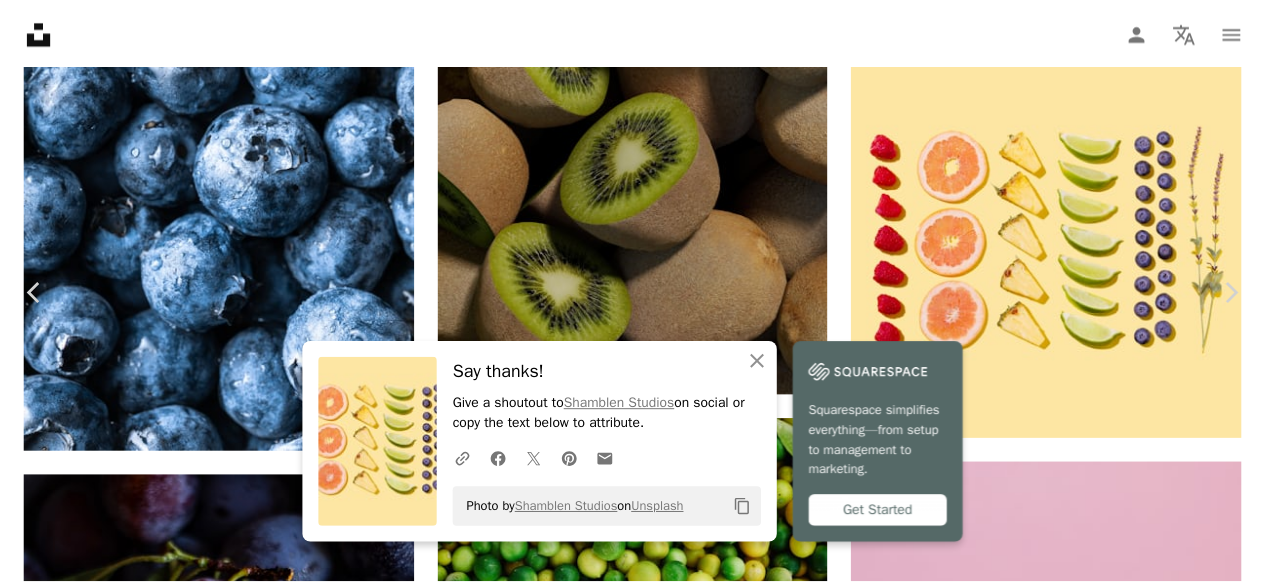 scroll, scrollTop: 0, scrollLeft: 0, axis: both 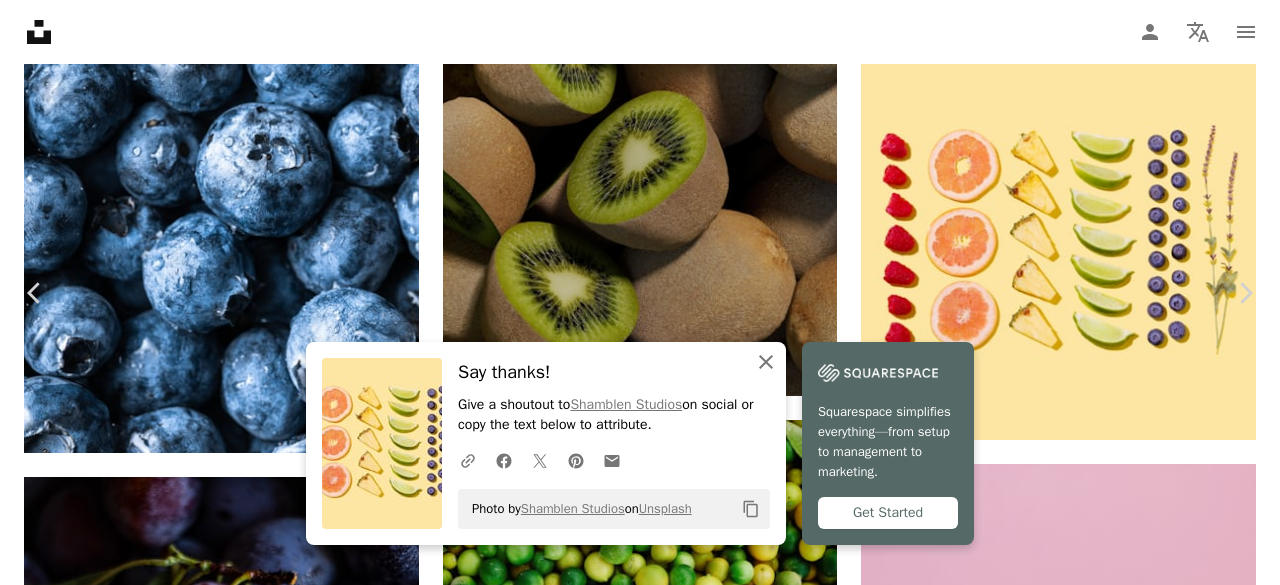 click on "An X shape" 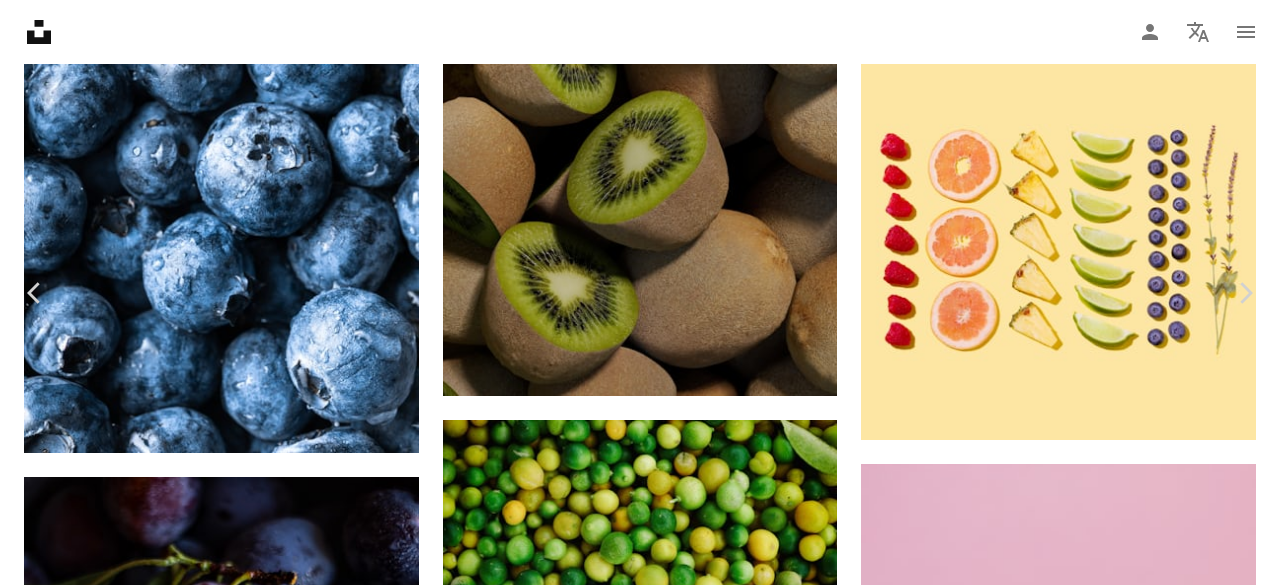 click on "An X shape Chevron left Chevron right [FIRST] [LAST] Available for hire A checkmark inside of a circle A heart A plus sign Download free Chevron down Zoom in Views 41,017,289 Downloads 279,039 Featured in Photos ,  Color of Water ,  Wallpapers A forward-right arrow Share Info icon Info More Actions Calendar outlined Published on  May 13, 2016 Camera SONY, ILCE-7M2 Safety Free to use under the  Unsplash License background texture food green pattern fruit wellness agriculture fruits yellow lemon wallpapers backgrounds food and drink fresh lemons lime flatlay kumquat wallpaper HD Wallpapers Browse premium related images on iStock  |  Save 20% with code UNSPLASH20 View more on iStock  ↗ Related images A heart A plus sign The DK Photography Arrow pointing down A heart A plus sign [FIRST] [LAST] Arrow pointing down A heart A plus sign [FIRST] [LAST] Available for hire A checkmark inside of a circle Arrow pointing down Plus sign for Unsplash+ A heart A plus sign [FIRST] [LAST] For  Unsplash+ A lock Download For" at bounding box center [640, 3177] 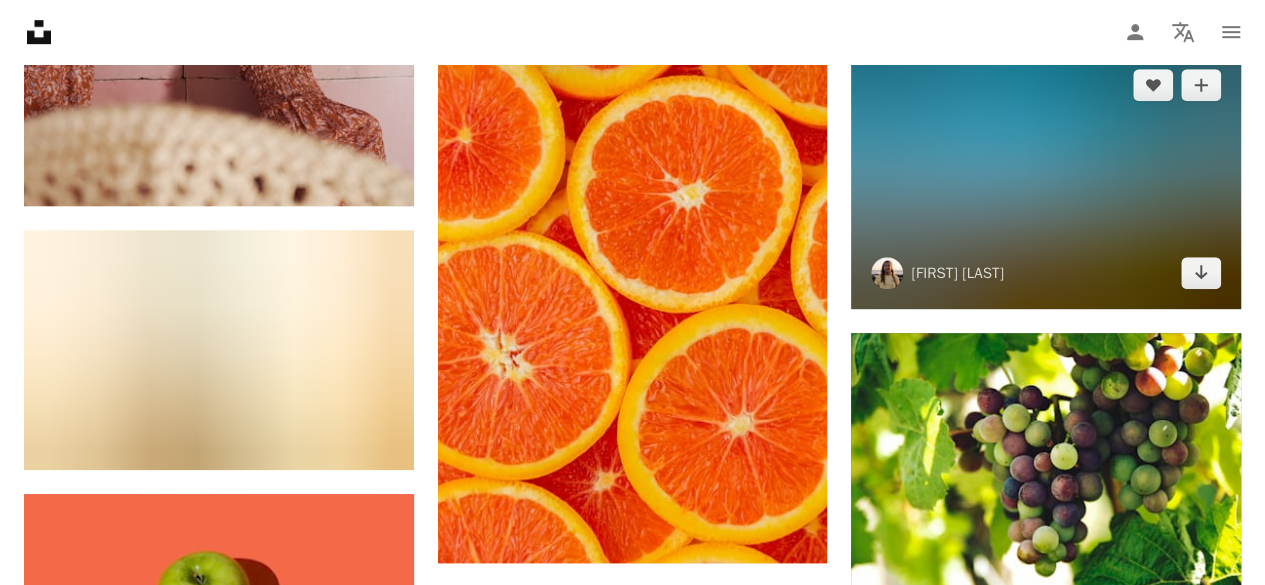 scroll, scrollTop: 15800, scrollLeft: 0, axis: vertical 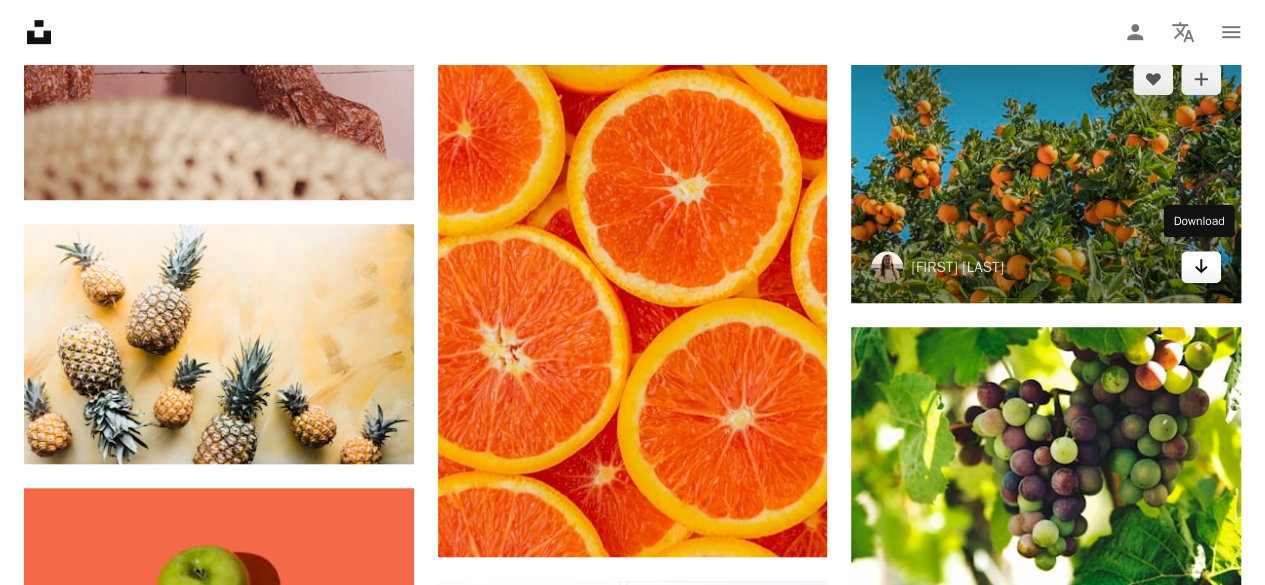 click on "Arrow pointing down" 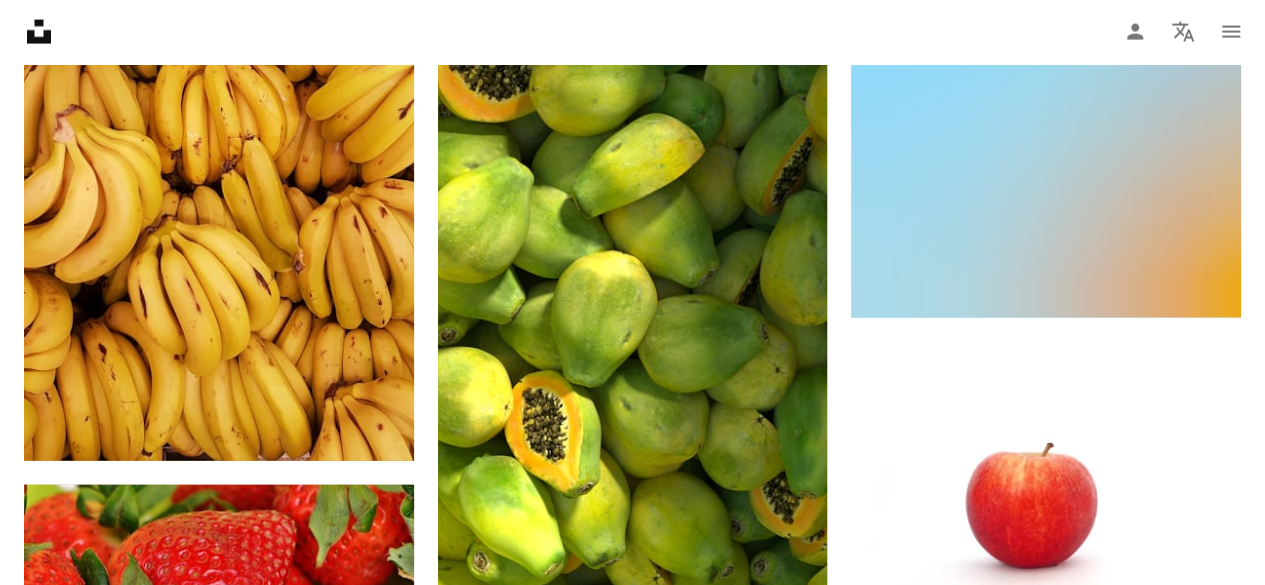 scroll, scrollTop: 21500, scrollLeft: 0, axis: vertical 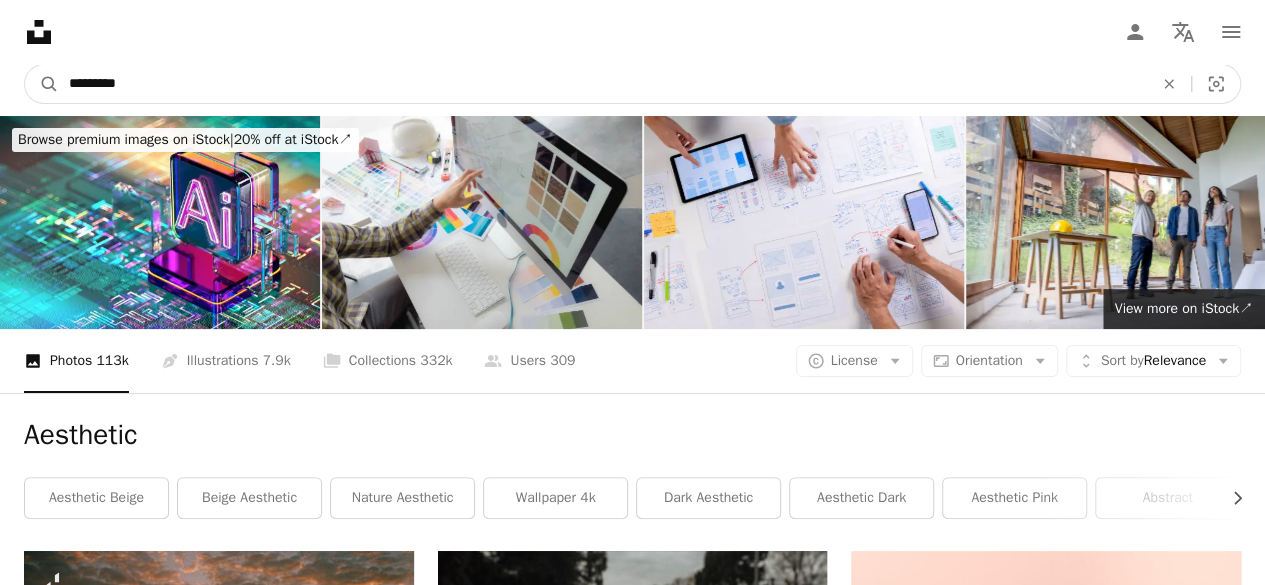 click on "*********" at bounding box center [603, 84] 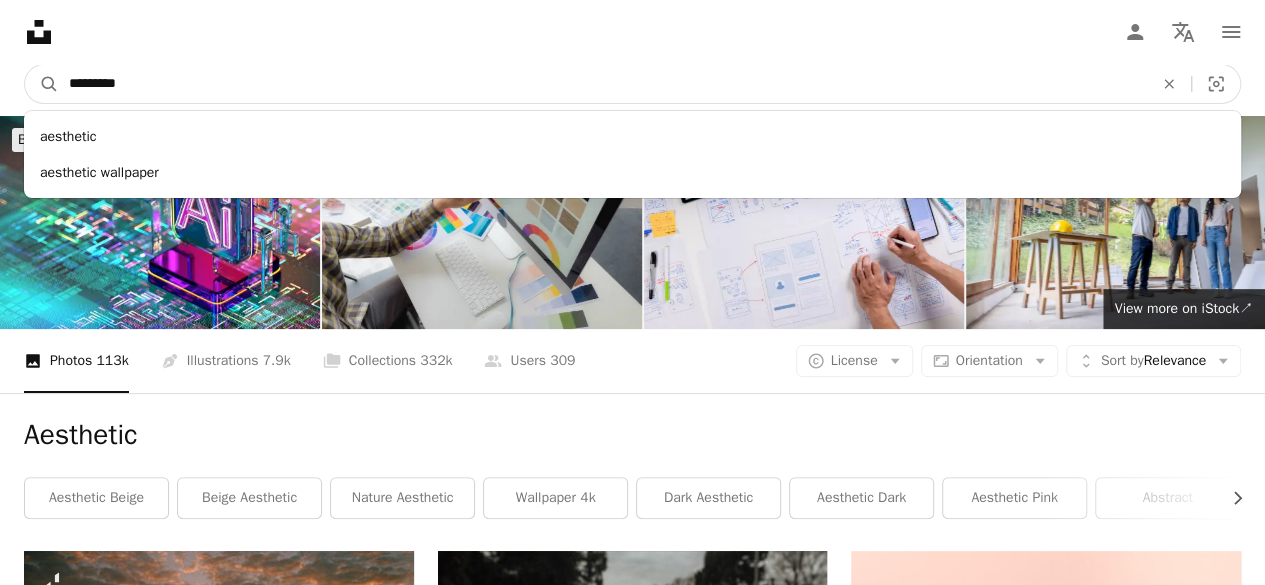 click on "*********" at bounding box center (603, 84) 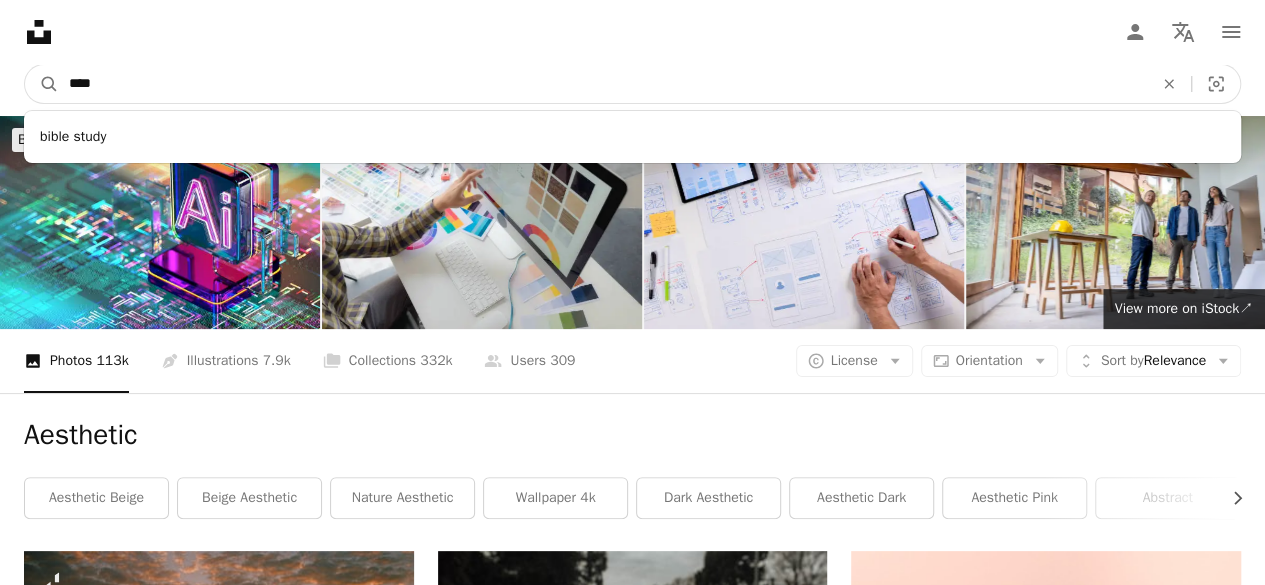 type on "*****" 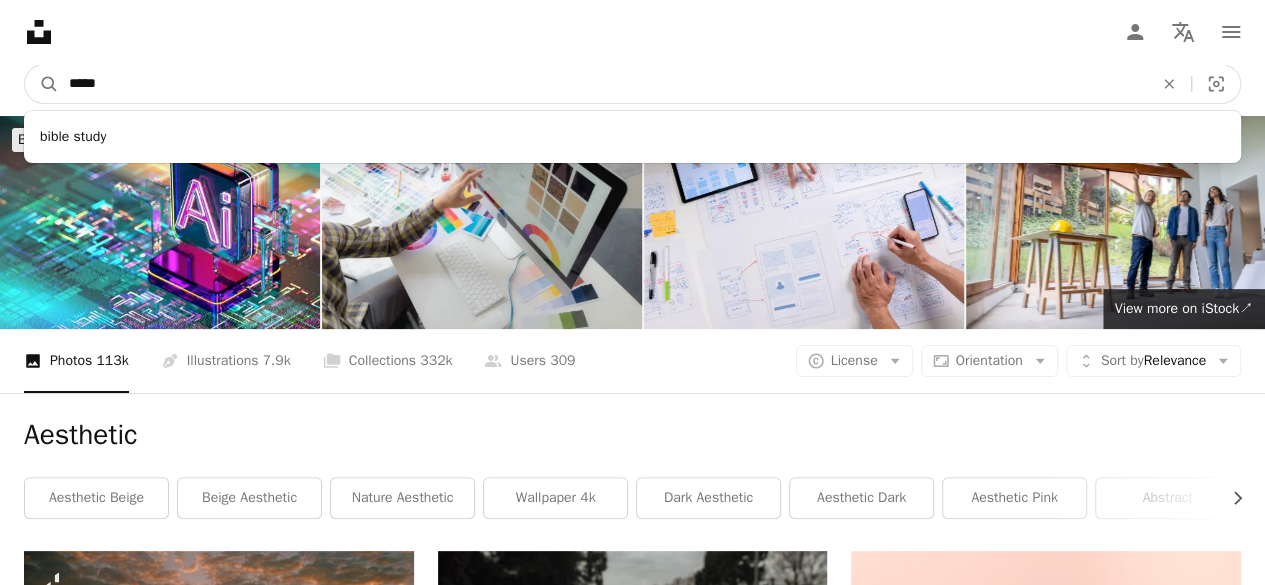 click on "A magnifying glass" at bounding box center (42, 84) 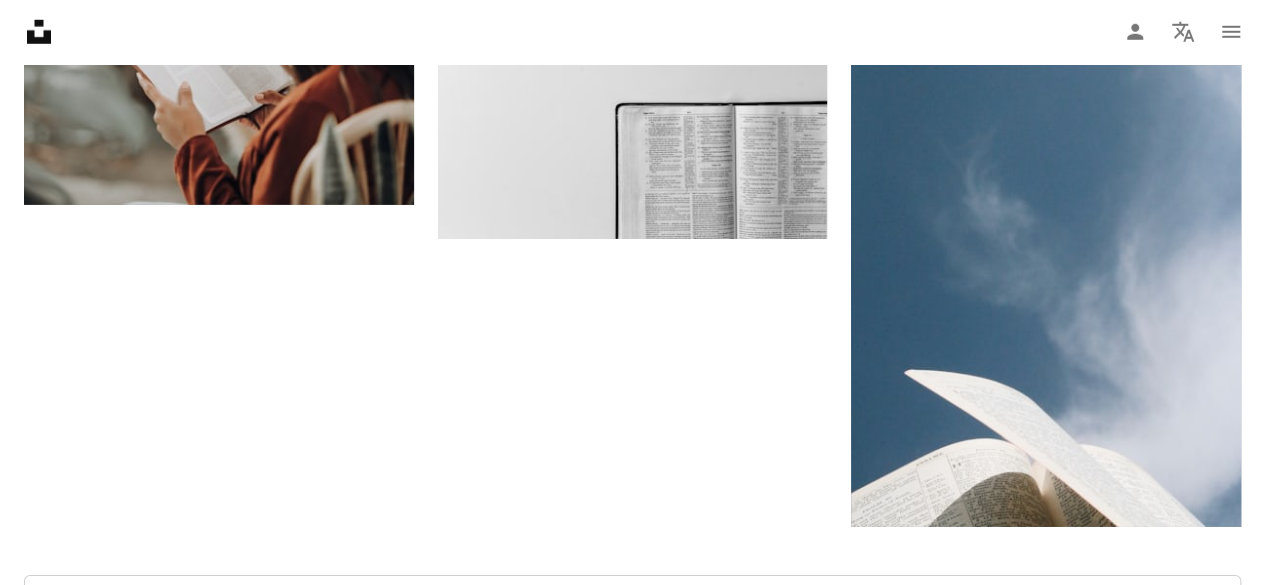 scroll, scrollTop: 3100, scrollLeft: 0, axis: vertical 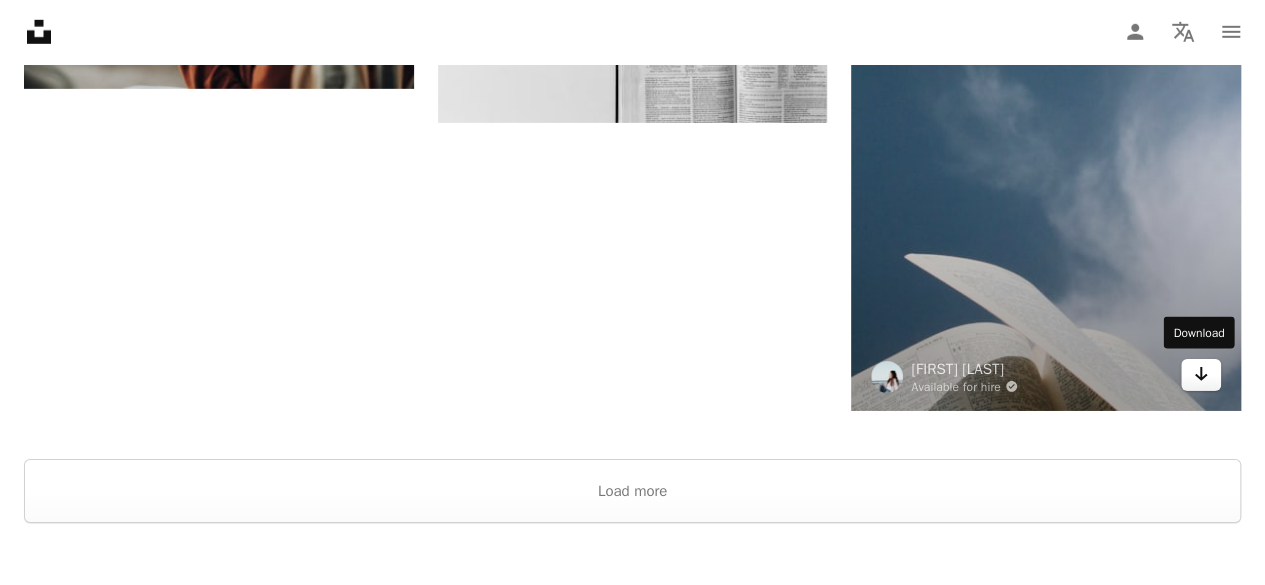 click on "Arrow pointing down" 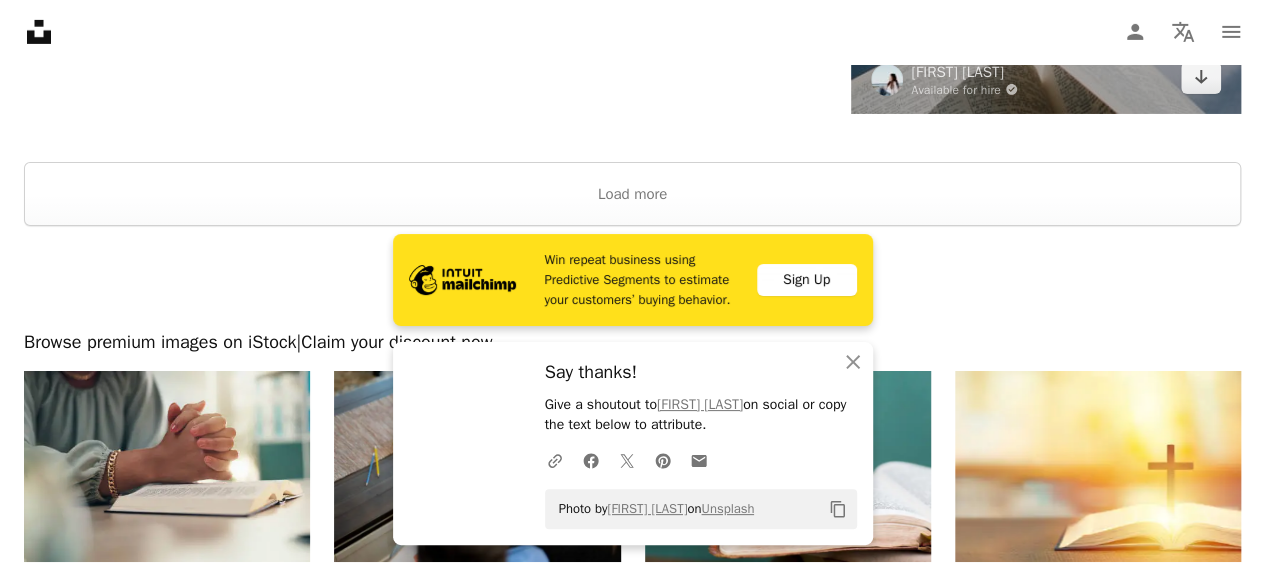 scroll, scrollTop: 3400, scrollLeft: 0, axis: vertical 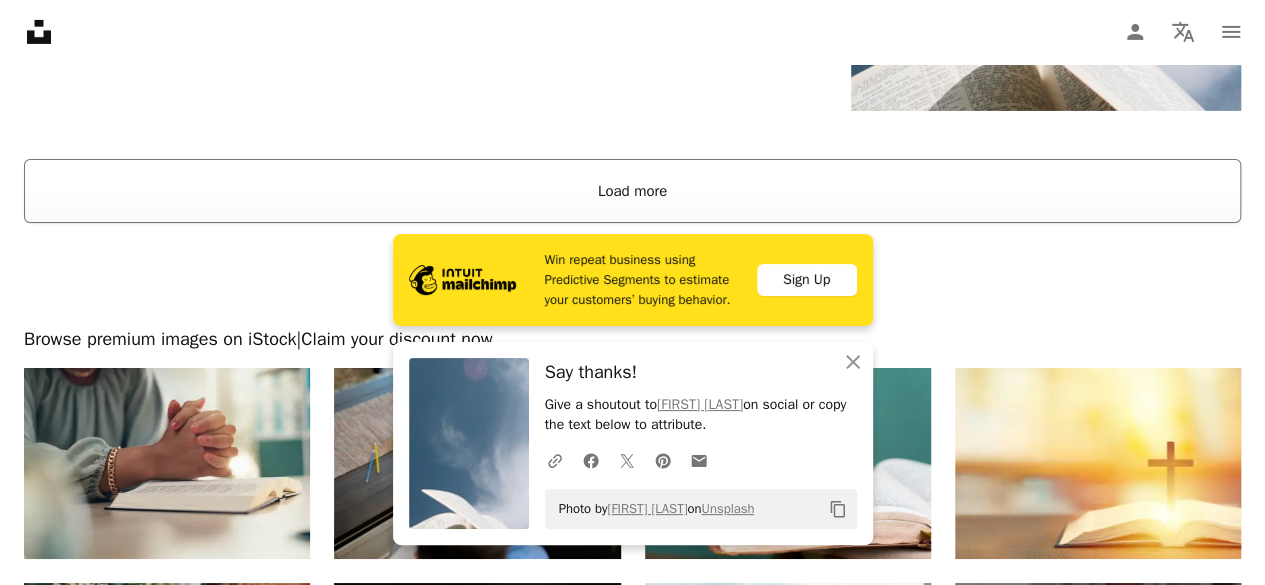 click on "Load more" at bounding box center (632, 191) 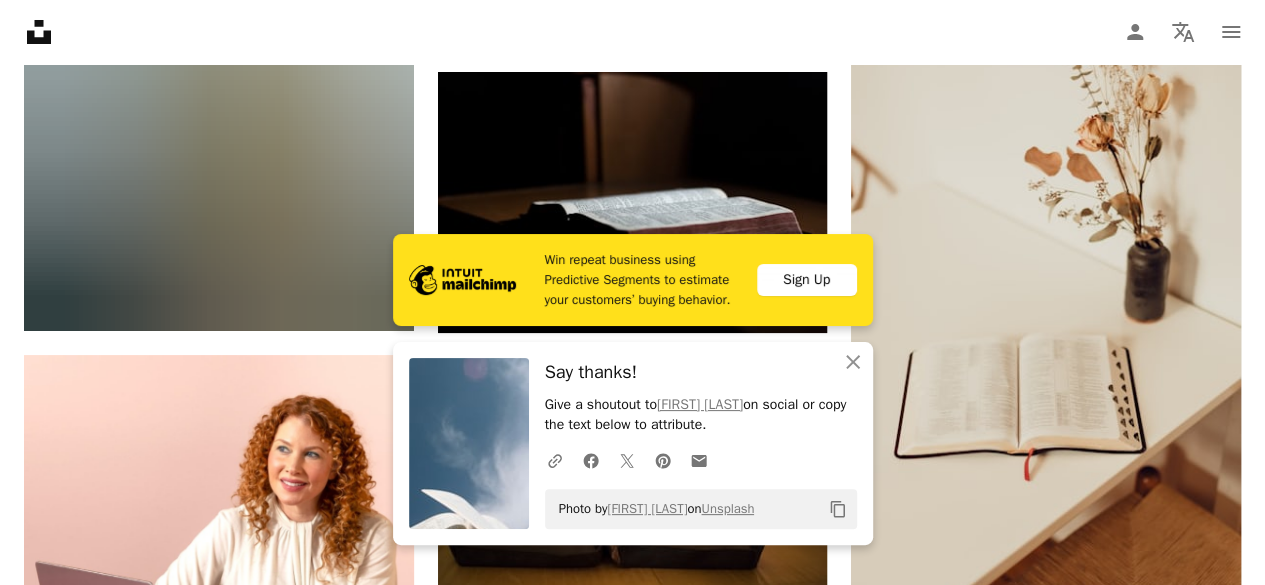 scroll, scrollTop: 3900, scrollLeft: 0, axis: vertical 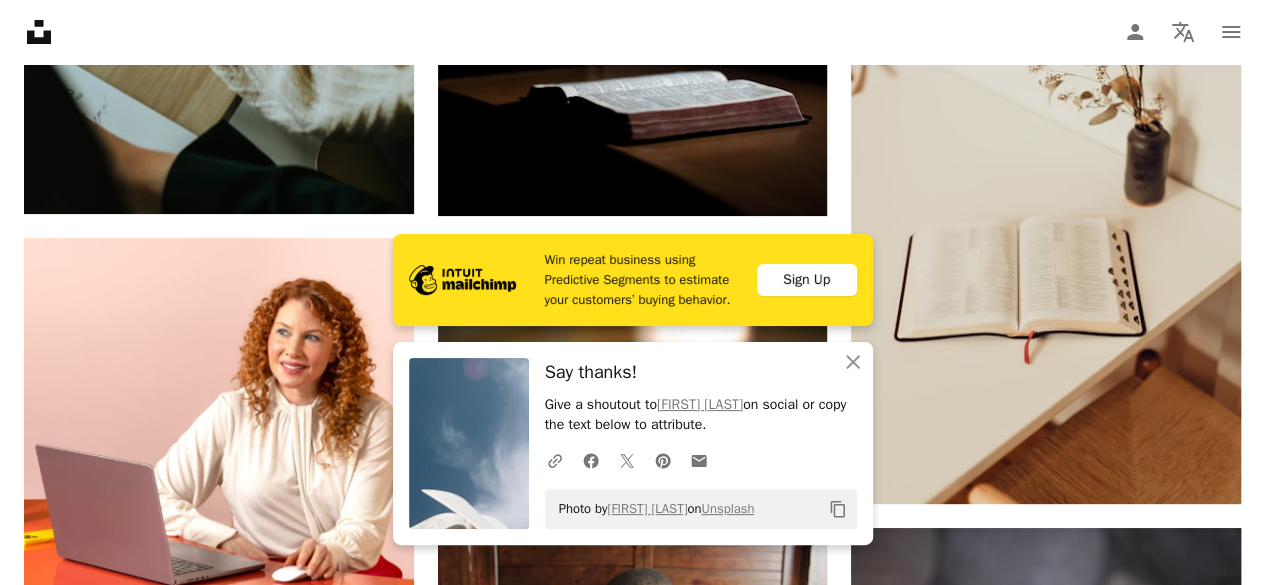 drag, startPoint x: 851, startPoint y: 359, endPoint x: 856, endPoint y: 346, distance: 13.928389 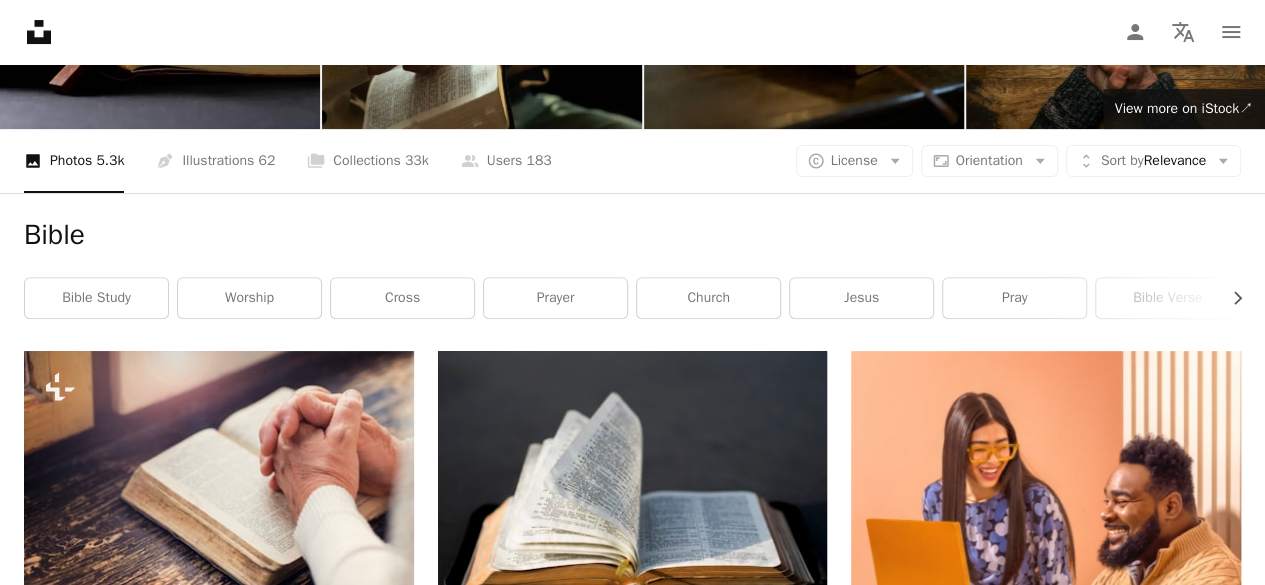 scroll, scrollTop: 0, scrollLeft: 0, axis: both 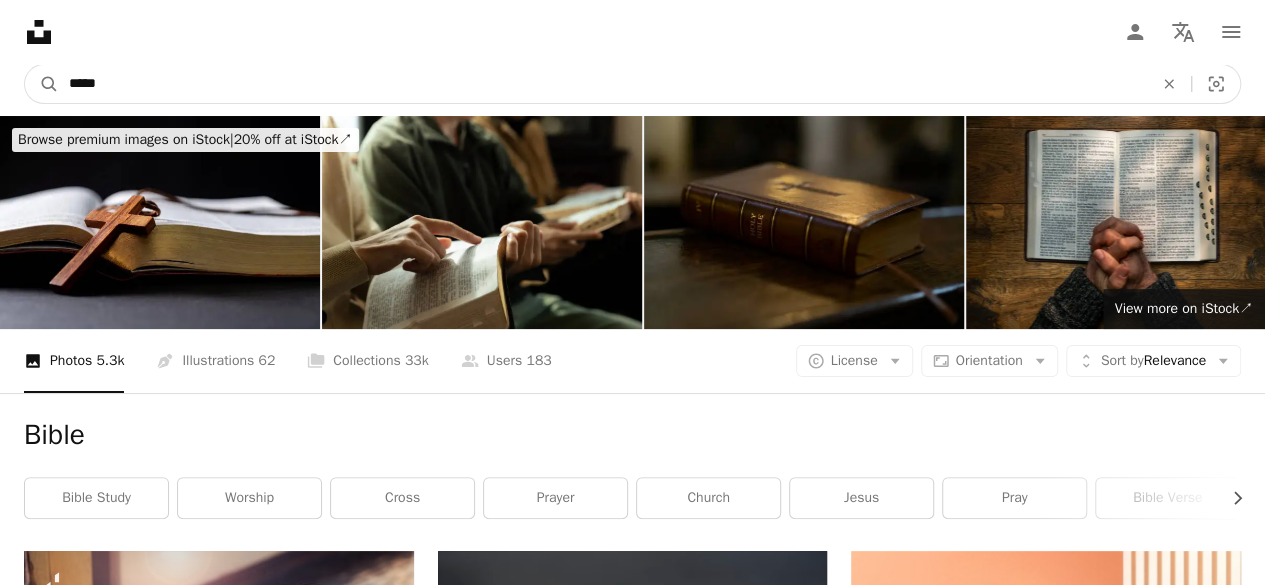 click on "*****" at bounding box center (603, 84) 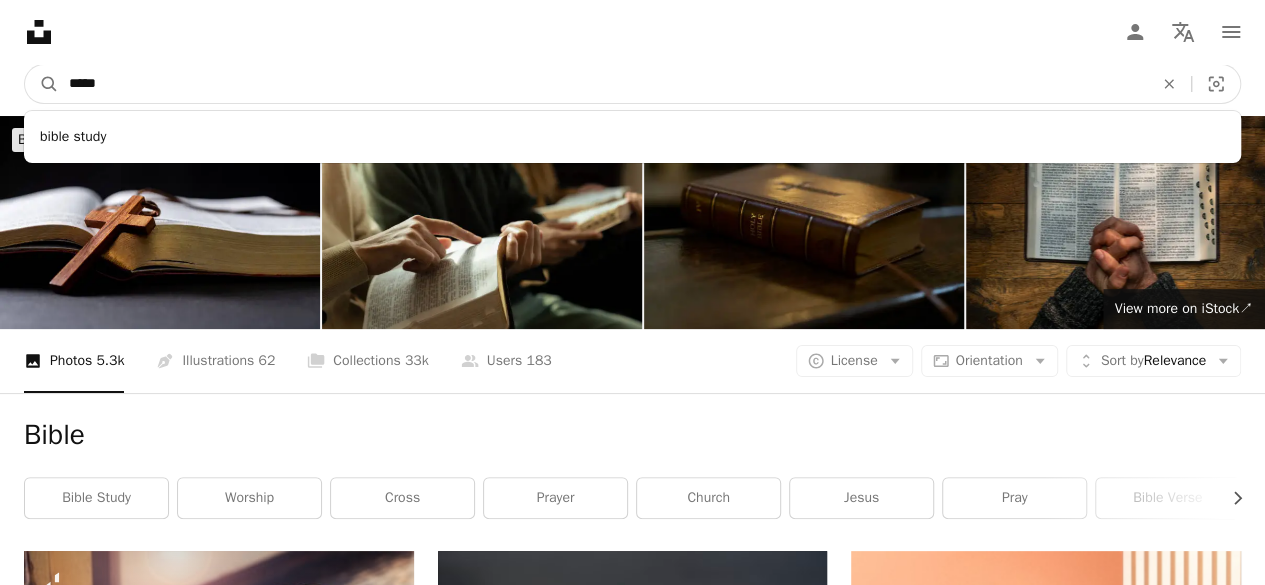 click on "*****" at bounding box center (603, 84) 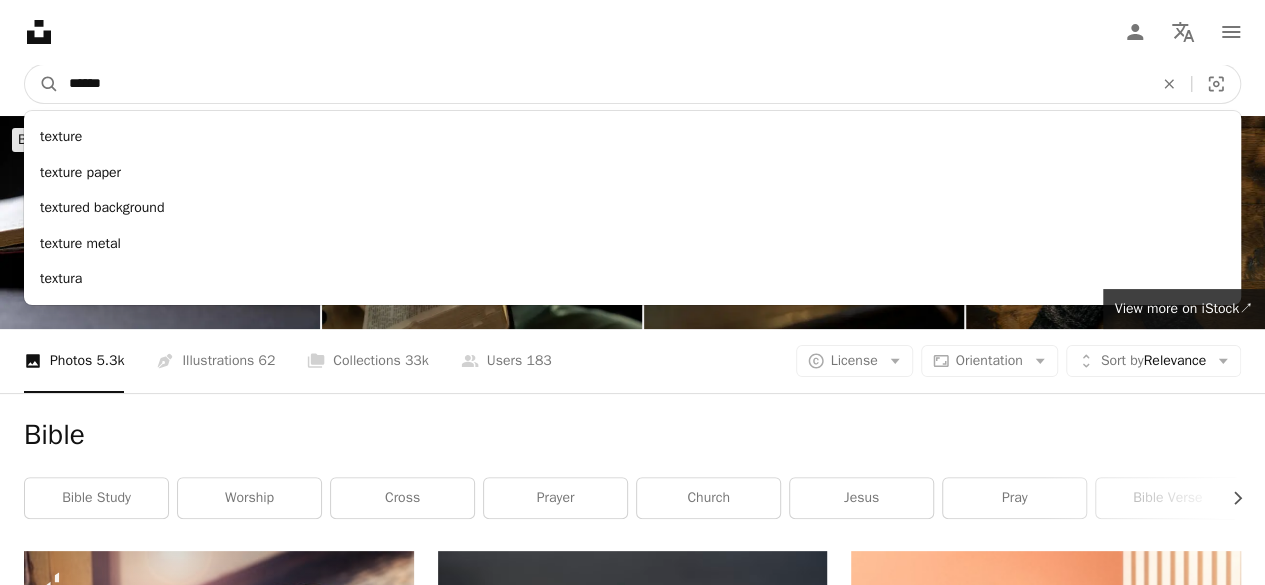 type on "*******" 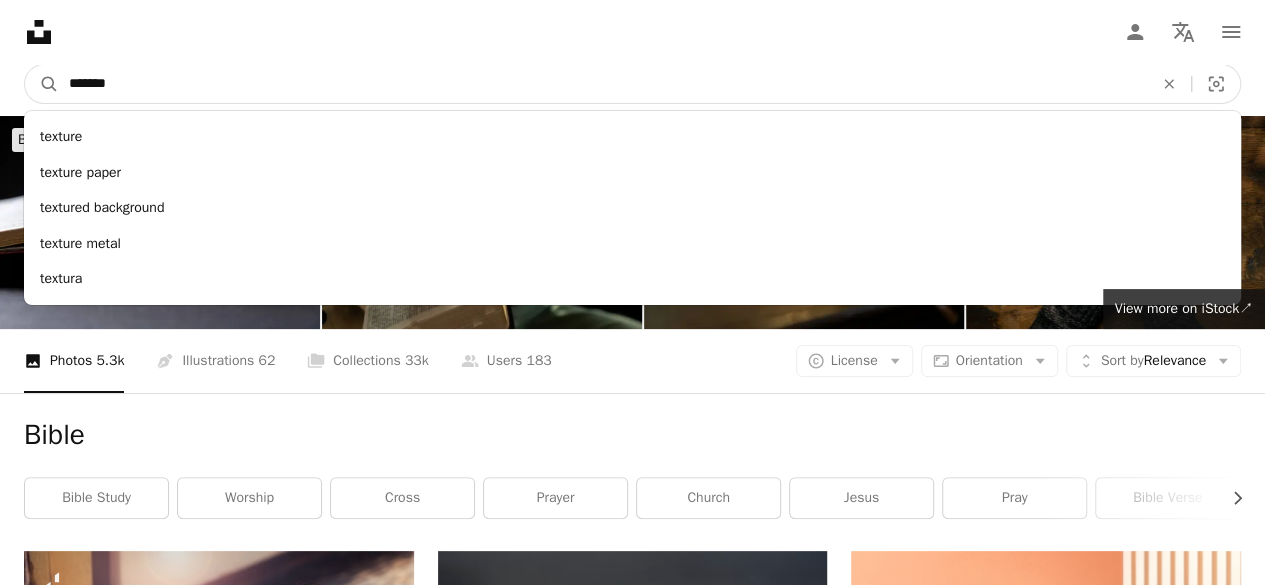 click on "A magnifying glass" at bounding box center (42, 84) 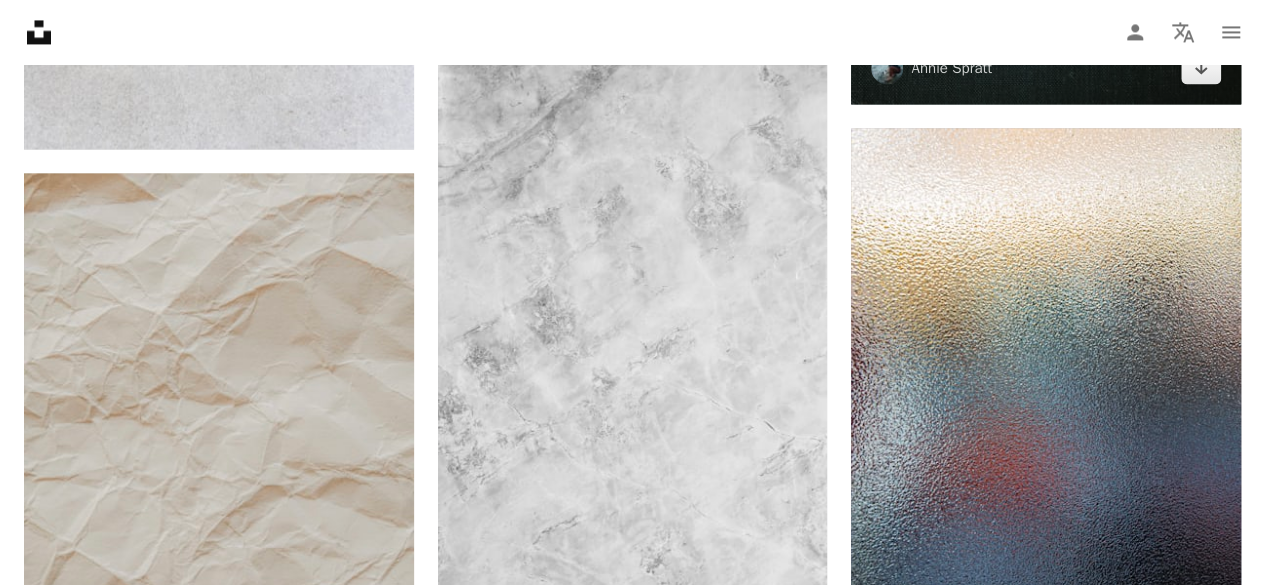 scroll, scrollTop: 1800, scrollLeft: 0, axis: vertical 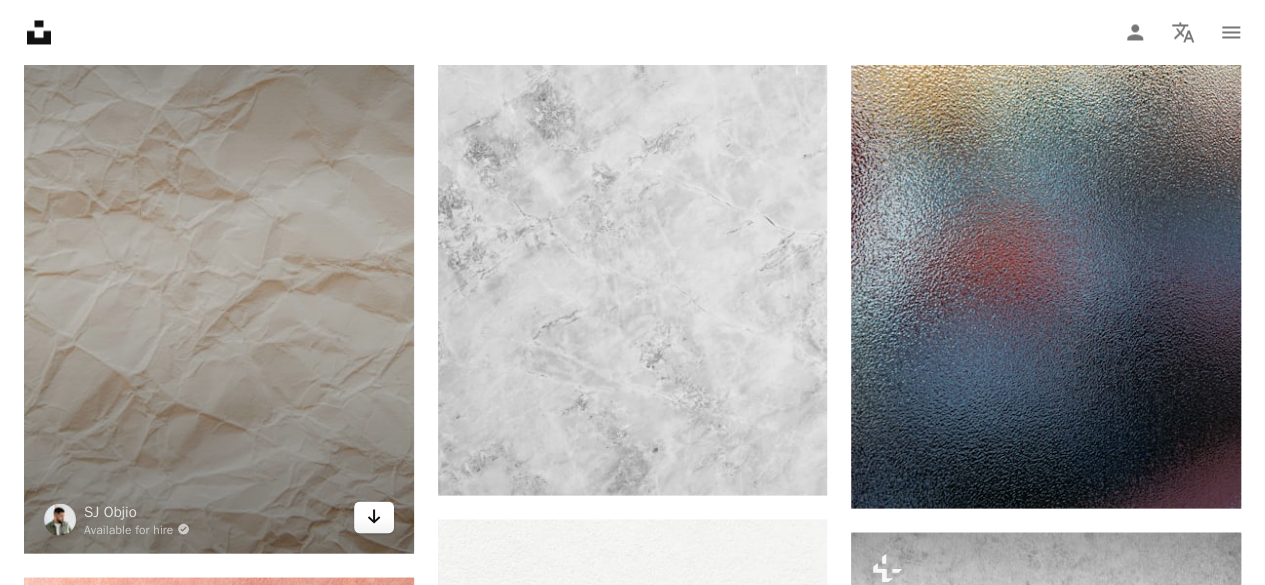click on "Arrow pointing down" at bounding box center (374, 517) 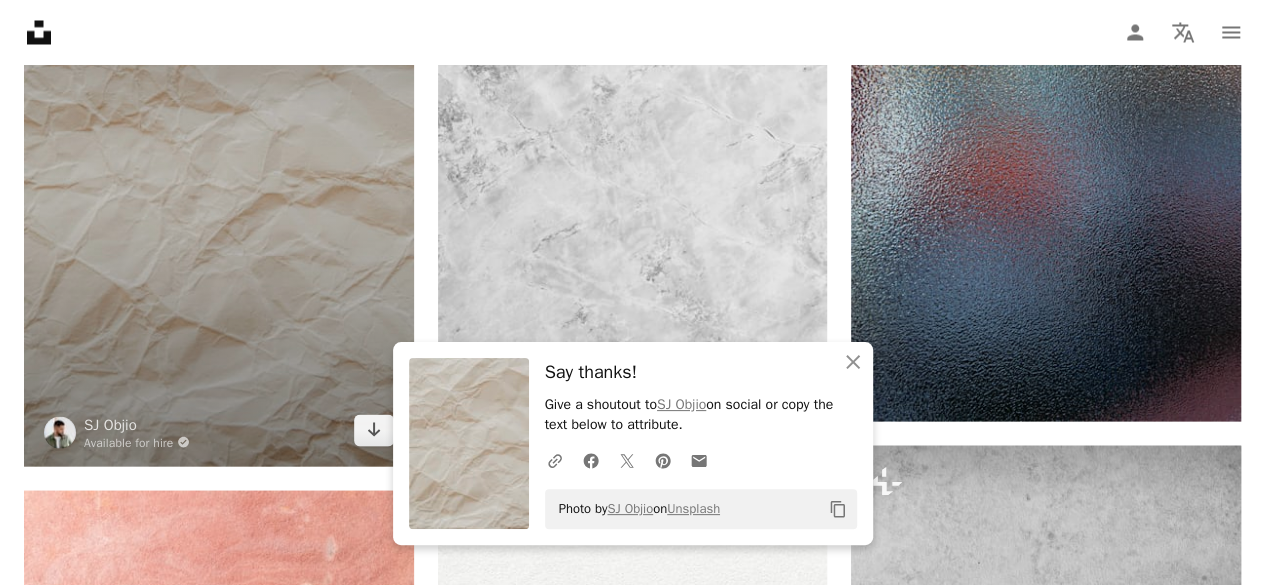 scroll, scrollTop: 2100, scrollLeft: 0, axis: vertical 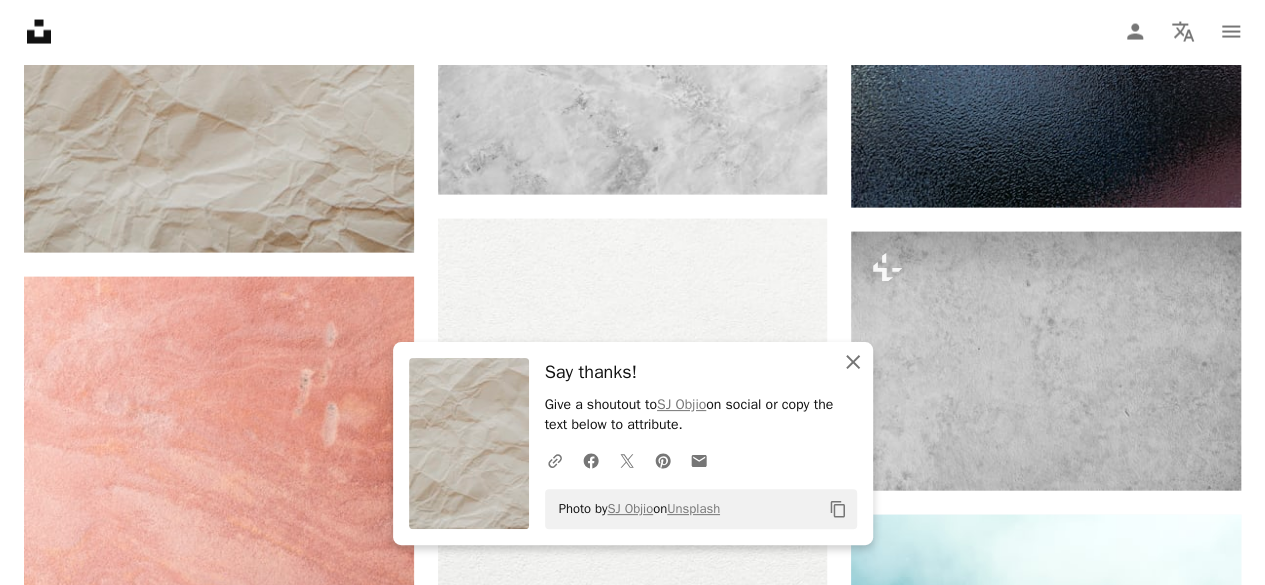 click on "An X shape" 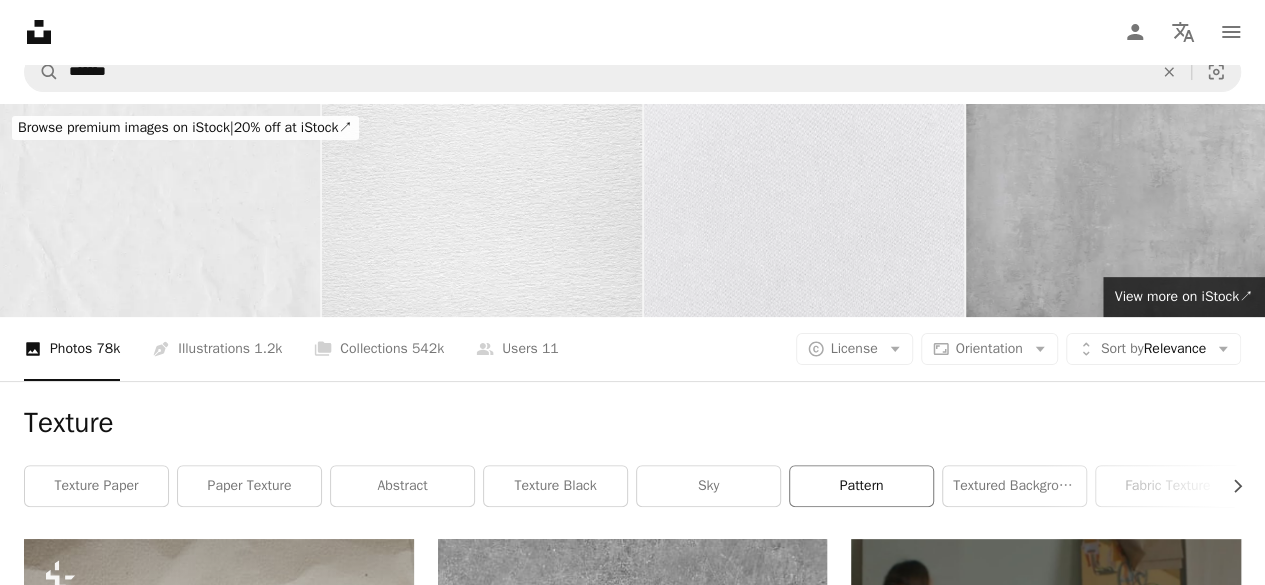 scroll, scrollTop: 0, scrollLeft: 0, axis: both 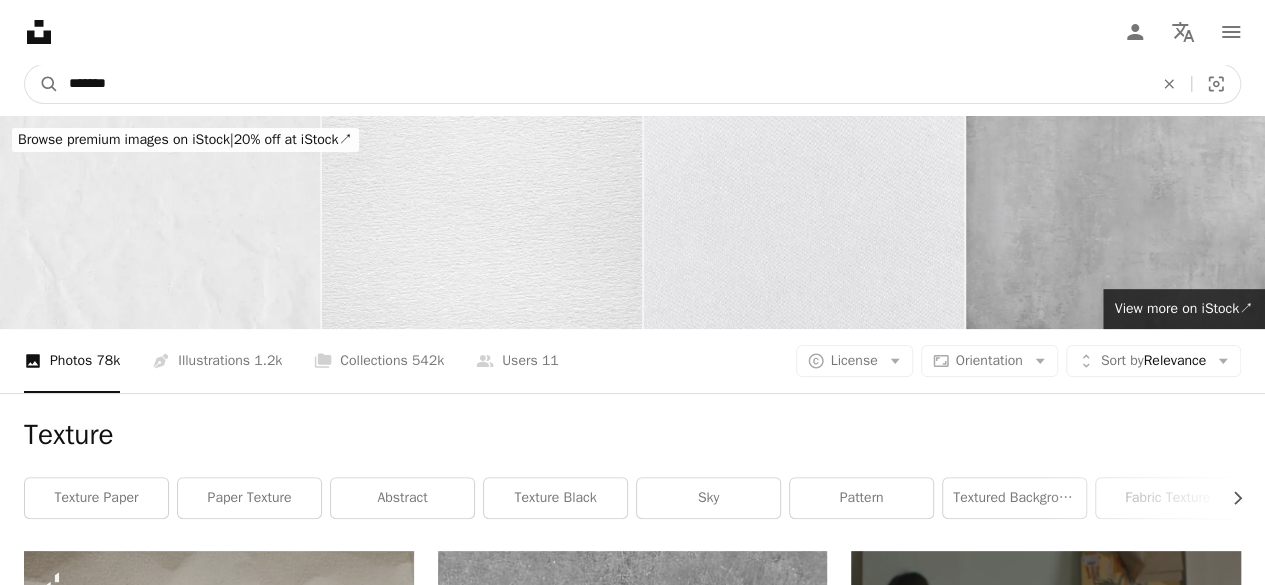 click on "*******" at bounding box center (603, 84) 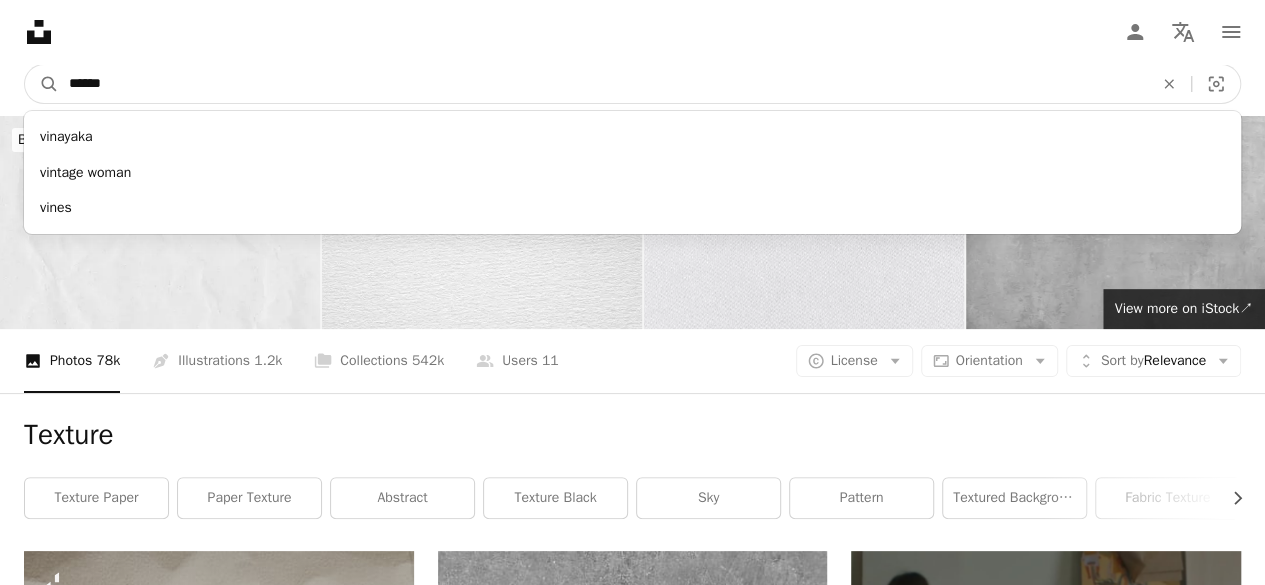 type on "*******" 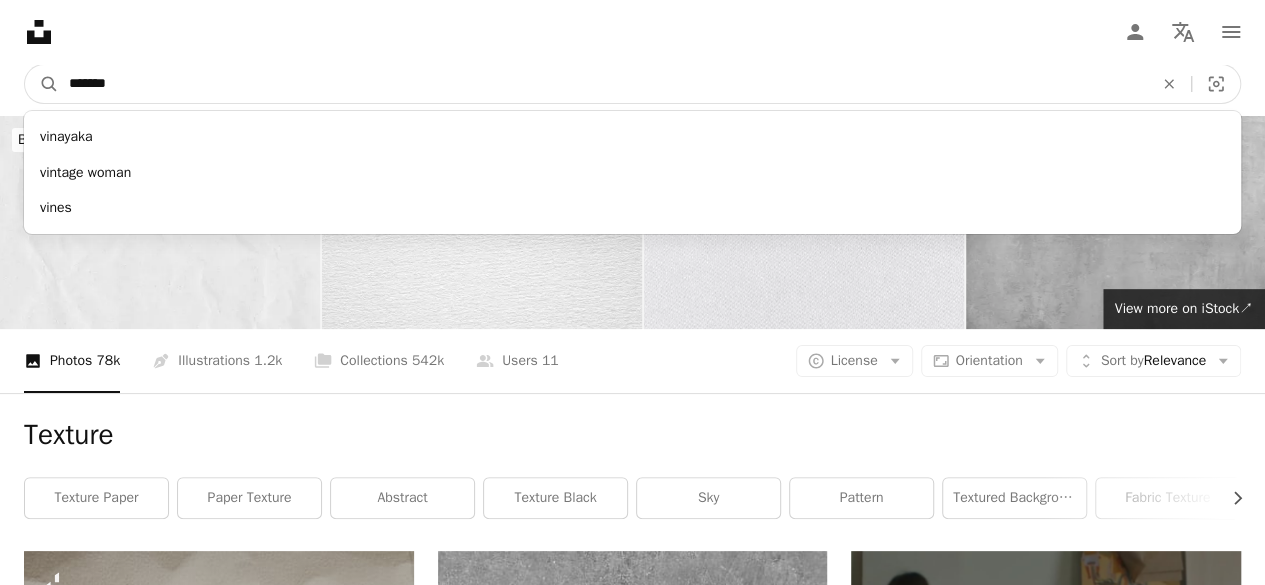 click on "A magnifying glass" at bounding box center [42, 84] 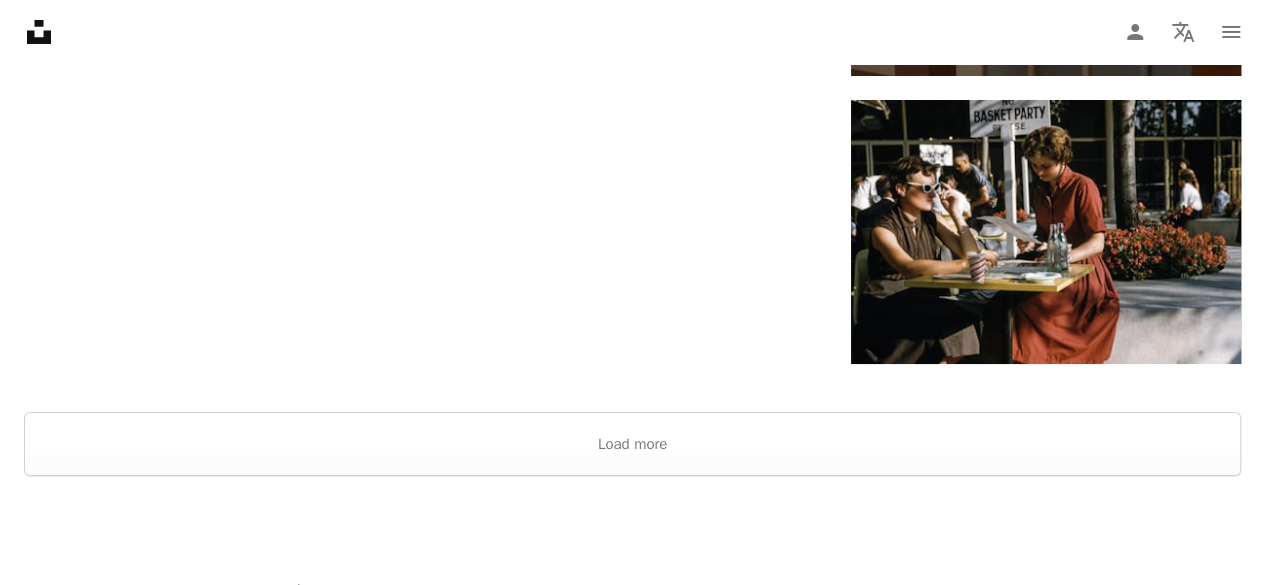 scroll, scrollTop: 3800, scrollLeft: 0, axis: vertical 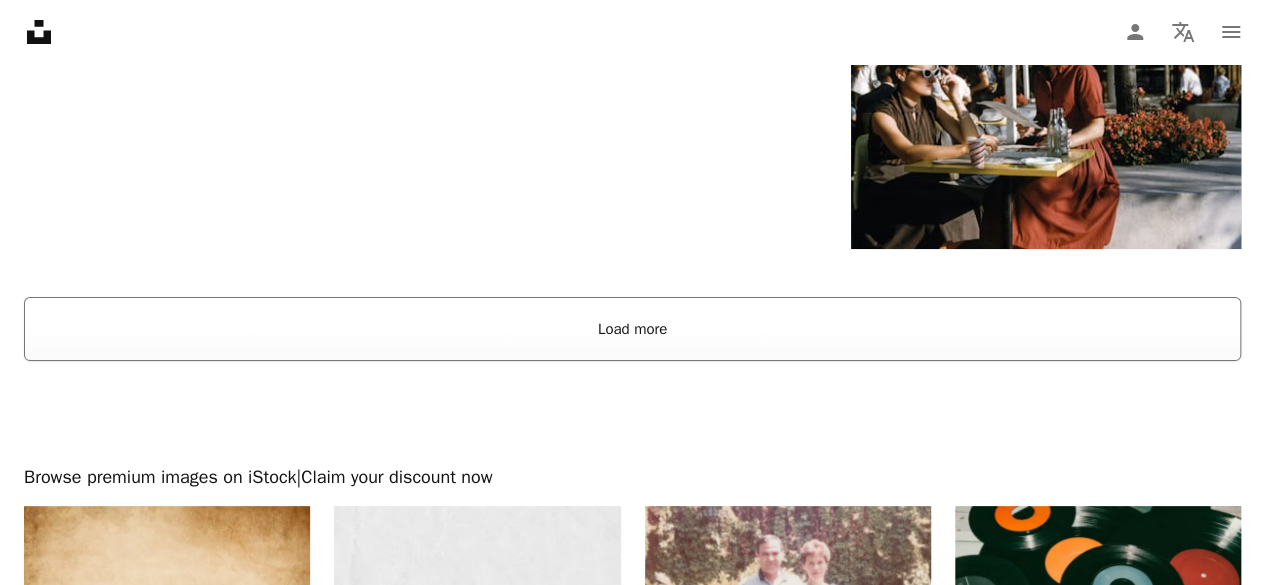 click on "Load more" at bounding box center [632, 329] 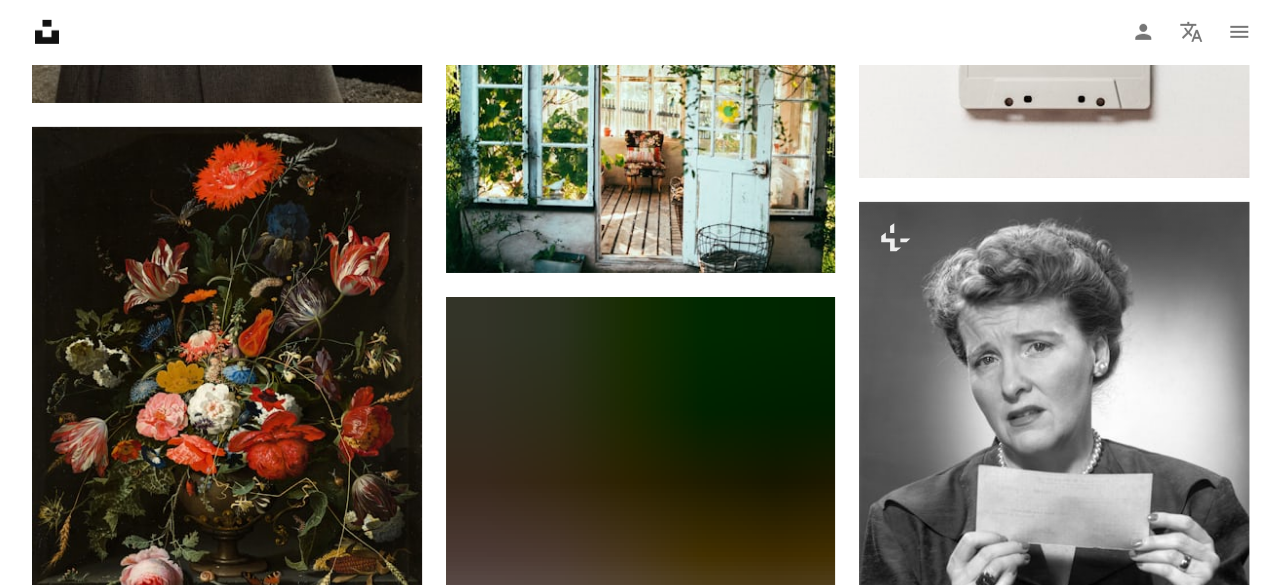 scroll, scrollTop: 18500, scrollLeft: 0, axis: vertical 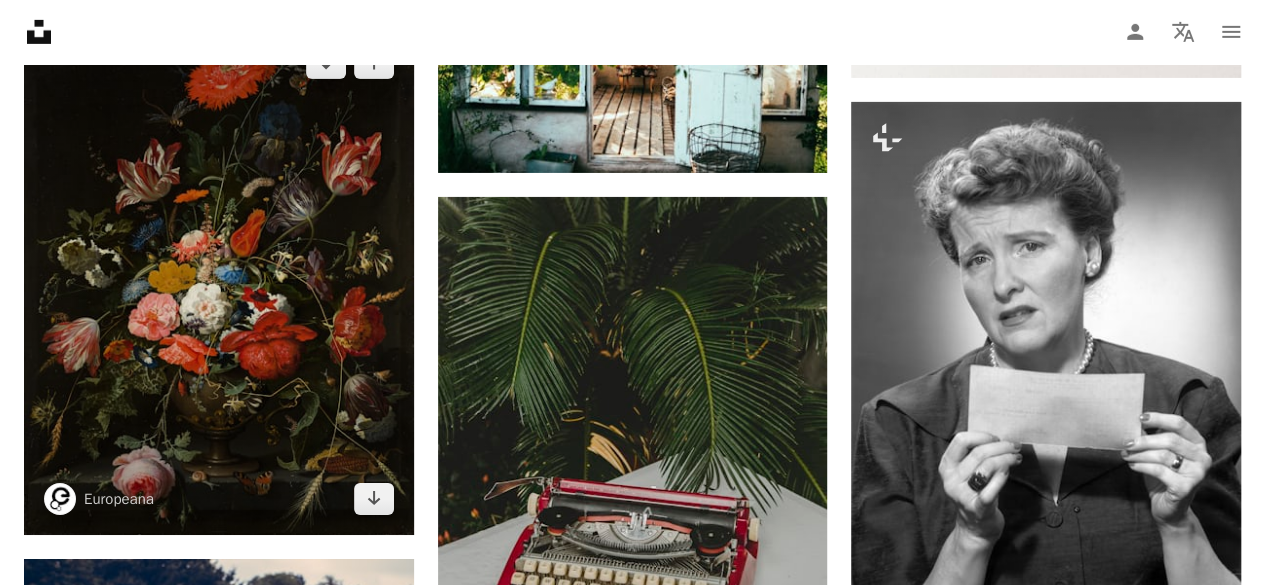 click at bounding box center [219, 281] 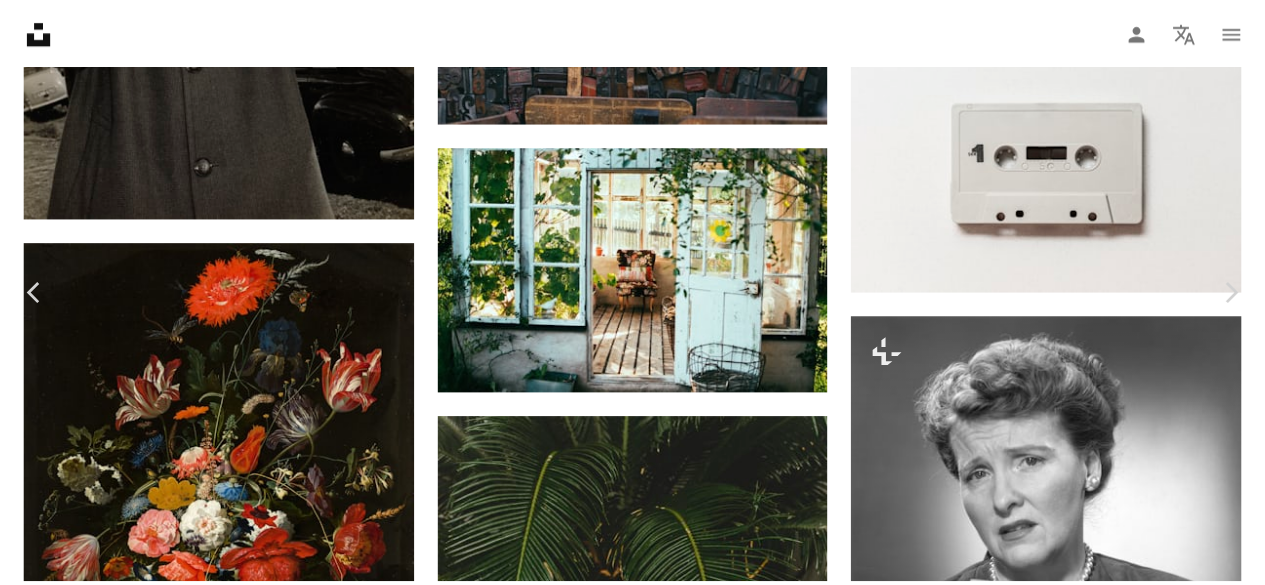 scroll, scrollTop: 0, scrollLeft: 0, axis: both 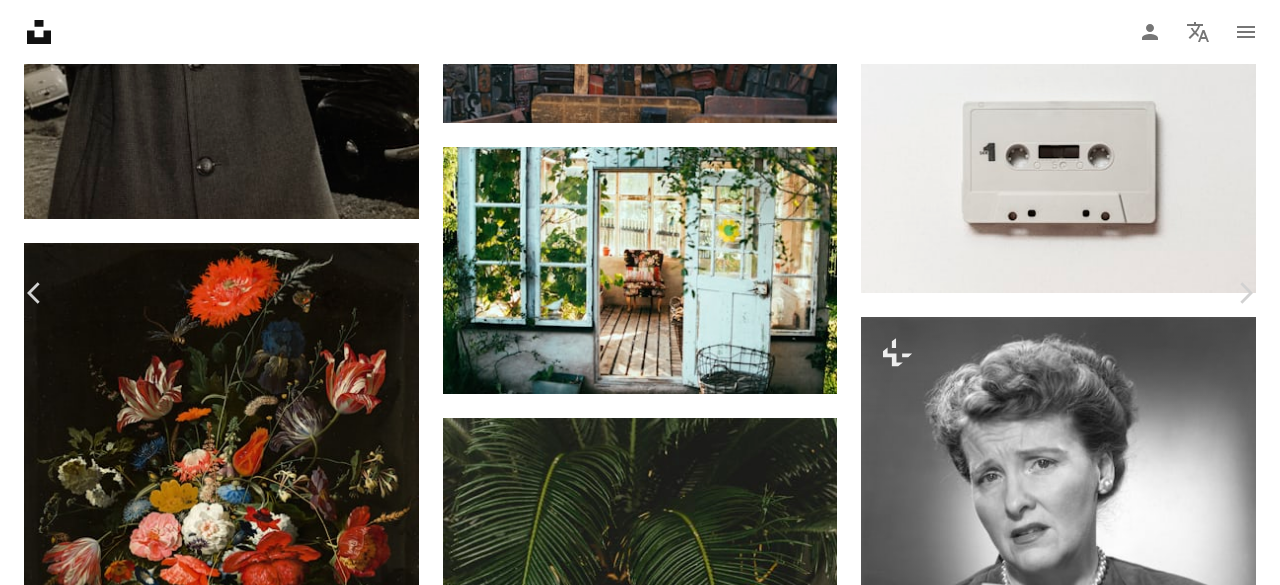 click on "An X shape Chevron left Chevron right Europeana europeana A heart A plus sign Download free Chevron down Zoom in Views 42,970,916 Downloads 571,360 A forward-right arrow Share Info icon Info More Actions Flowers in a Metal Vase.
Creator: [FIRST] [LAST].
Date:1670.
Institution: Mauritshuis.
Provider: Digitale Collectie.
Providing Country: [COUNTRY].
PD for Public Domain Mark  Calendar outlined Published on  January 23, 2020 Safety Dual License:  Public Domain  &  Unsplash License portrait art profile art wallpaper artwork oil painting floral botanical wallpaper background flower photo plant painting pattern wall photography vintage illustration poster HD Wallpapers Browse premium related images on iStock  |  Save 20% with code UNSPLASH20 View more on iStock  ↗ Related images A heart A plus sign Europeana Arrow pointing down Plus sign for Unsplash+ A heart A plus sign Getty Images For  Unsplash+ A lock Download A heart A plus sign The Cleveland Museum of Art Arrow pointing down A heart A plus sign" at bounding box center [640, 3853] 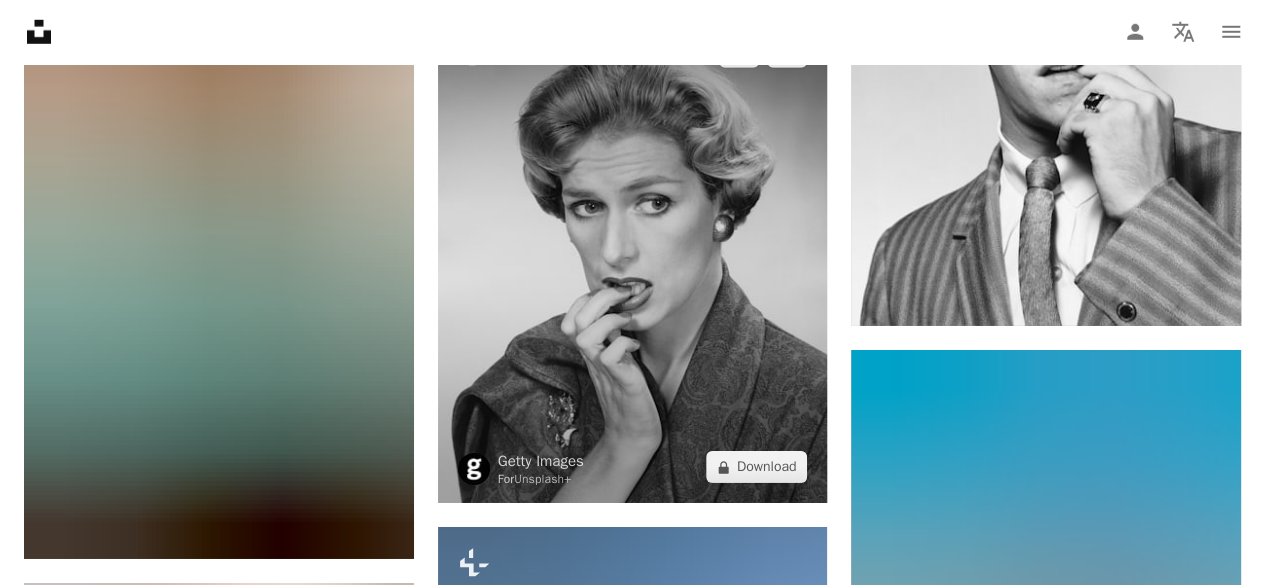 scroll, scrollTop: 25600, scrollLeft: 0, axis: vertical 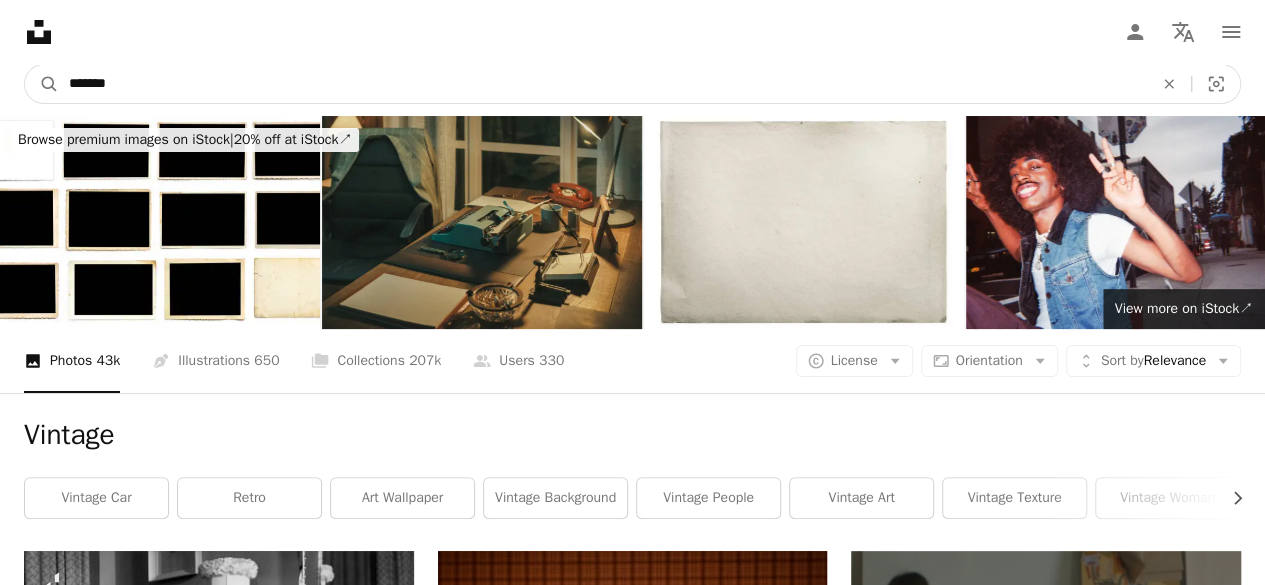 click on "*******" at bounding box center [603, 84] 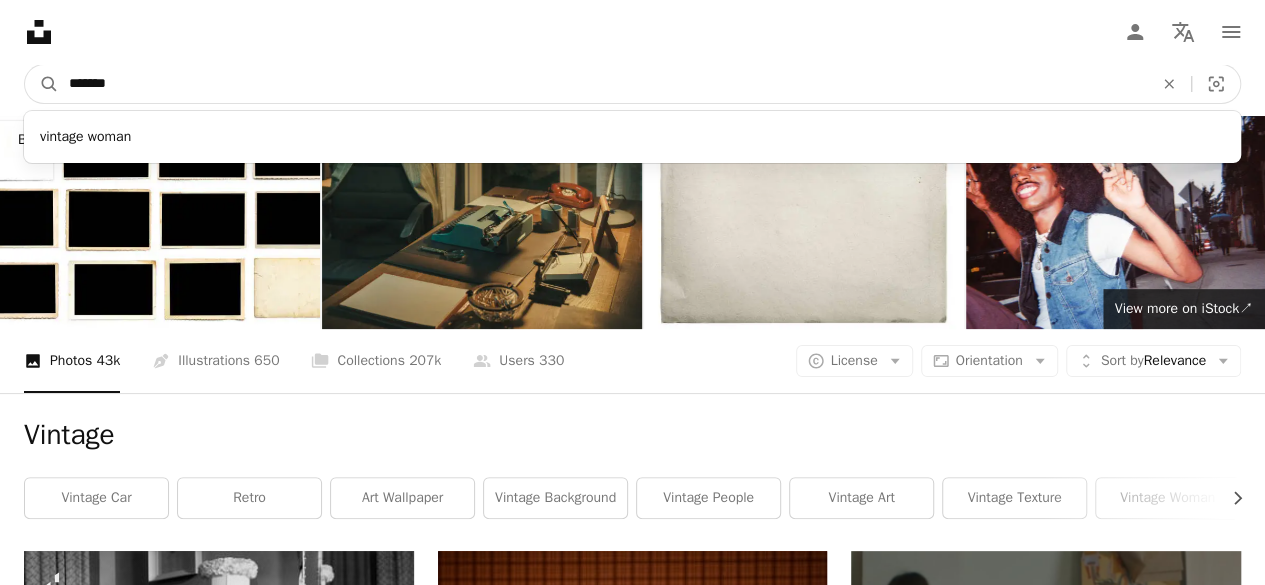 click on "*******" at bounding box center (603, 84) 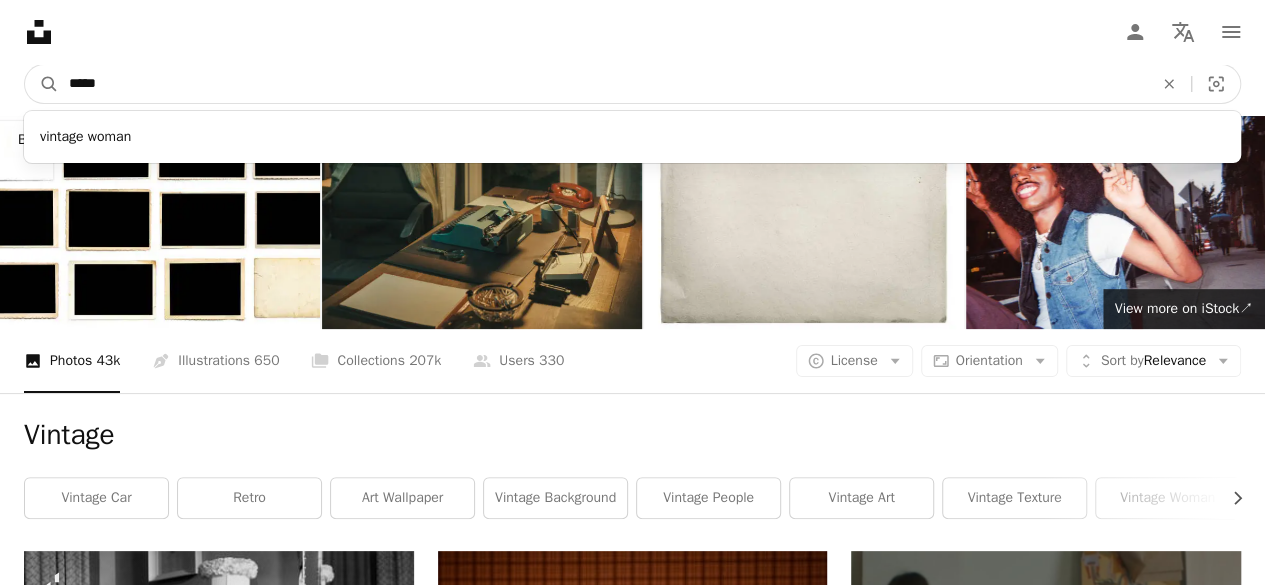 type on "*****" 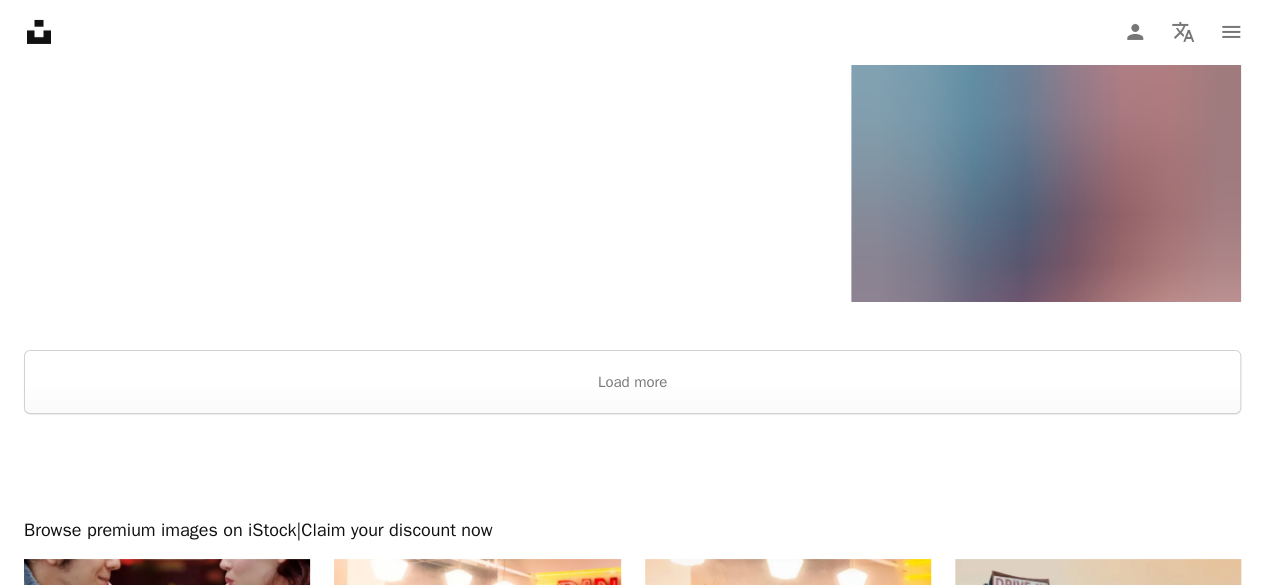 scroll, scrollTop: 3600, scrollLeft: 0, axis: vertical 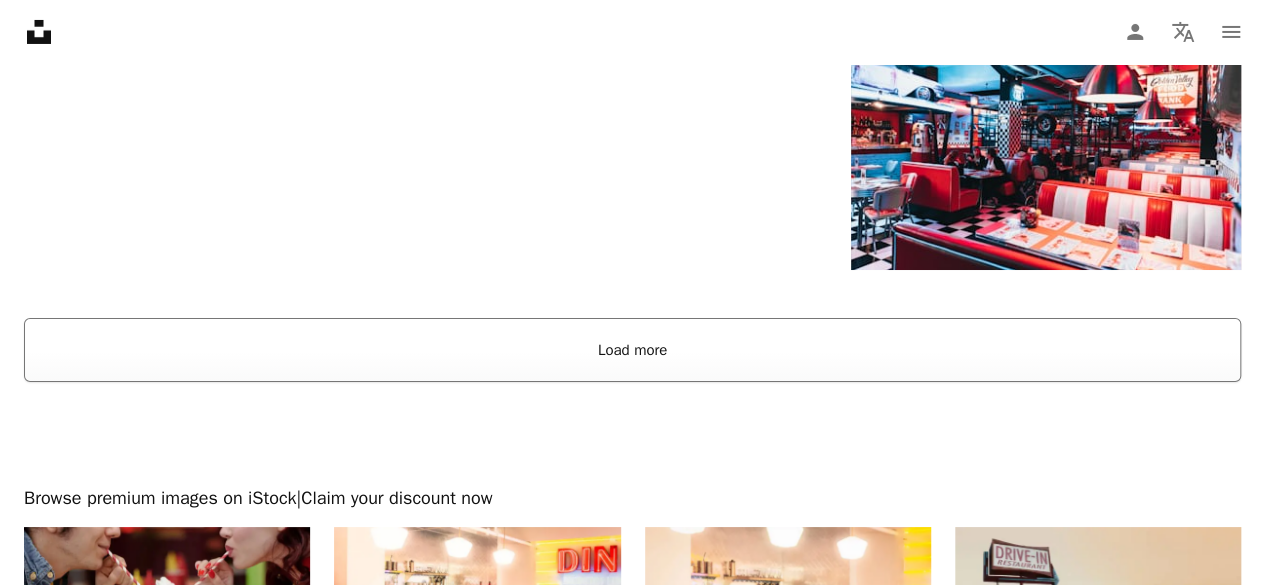 click on "Load more" at bounding box center (632, 350) 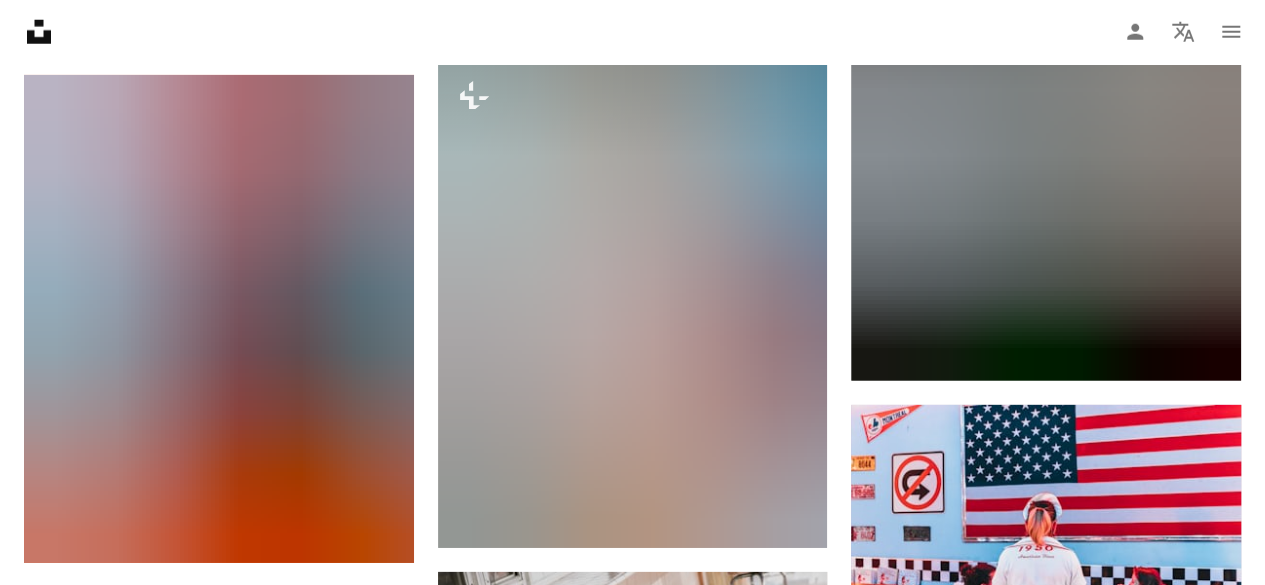 scroll, scrollTop: 6700, scrollLeft: 0, axis: vertical 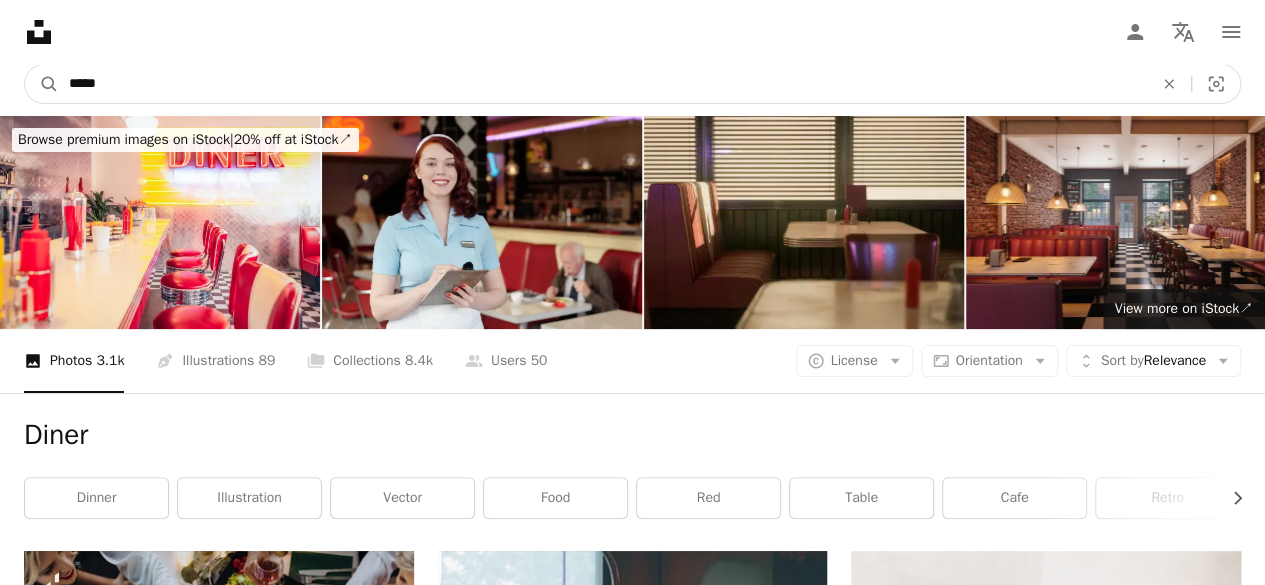 click on "*****" at bounding box center [603, 84] 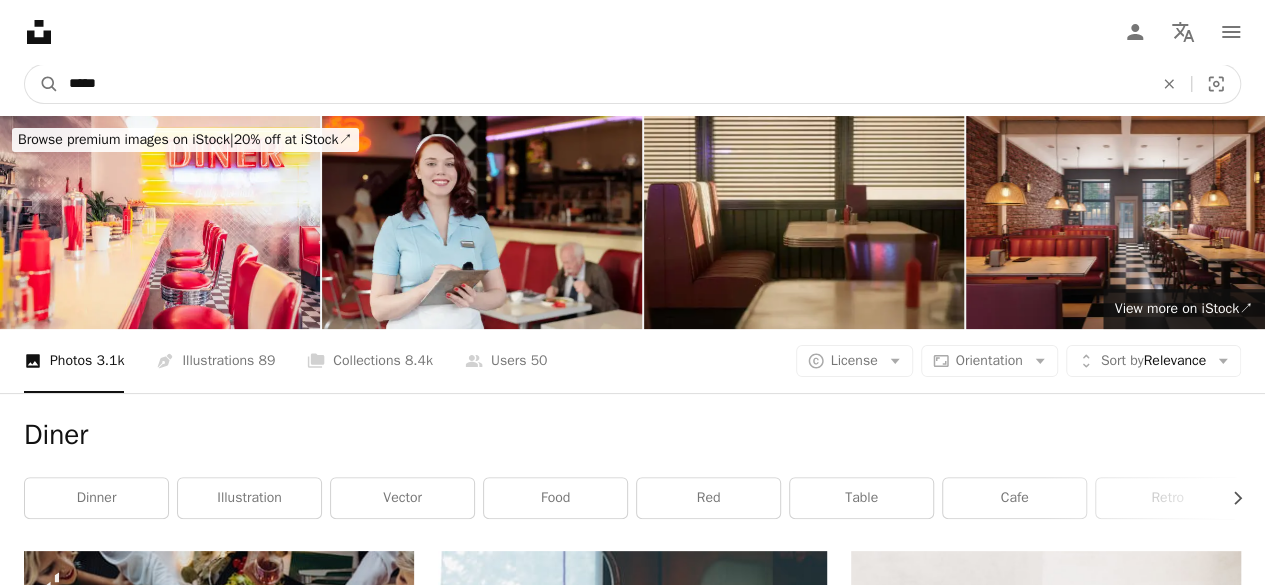type on "******" 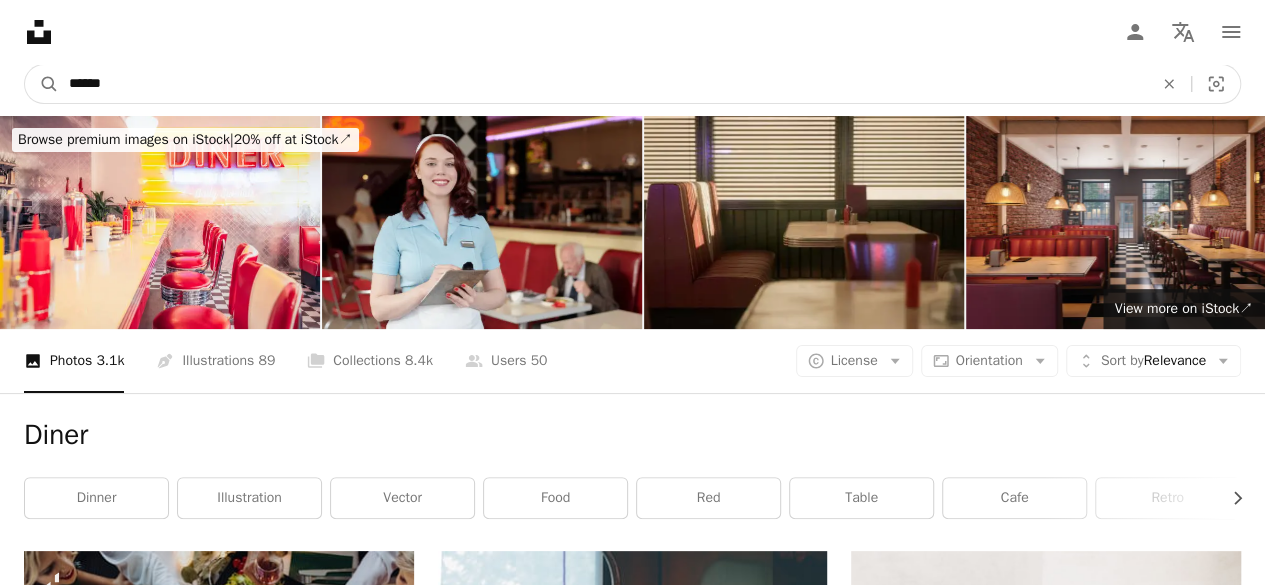 click on "A magnifying glass" at bounding box center (42, 84) 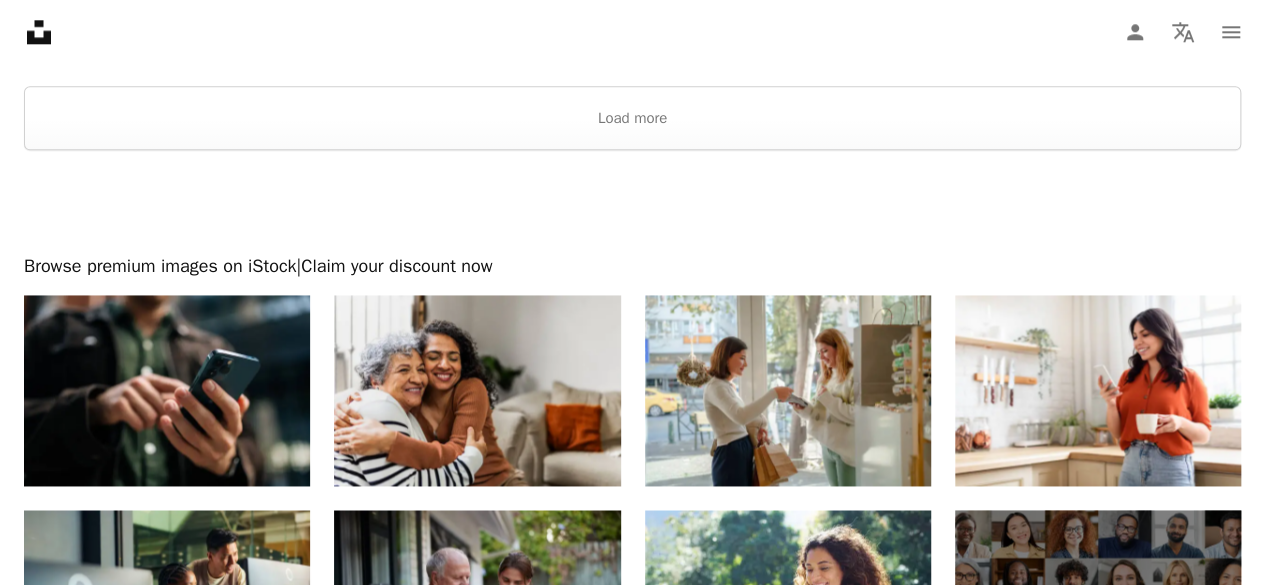 scroll, scrollTop: 5000, scrollLeft: 0, axis: vertical 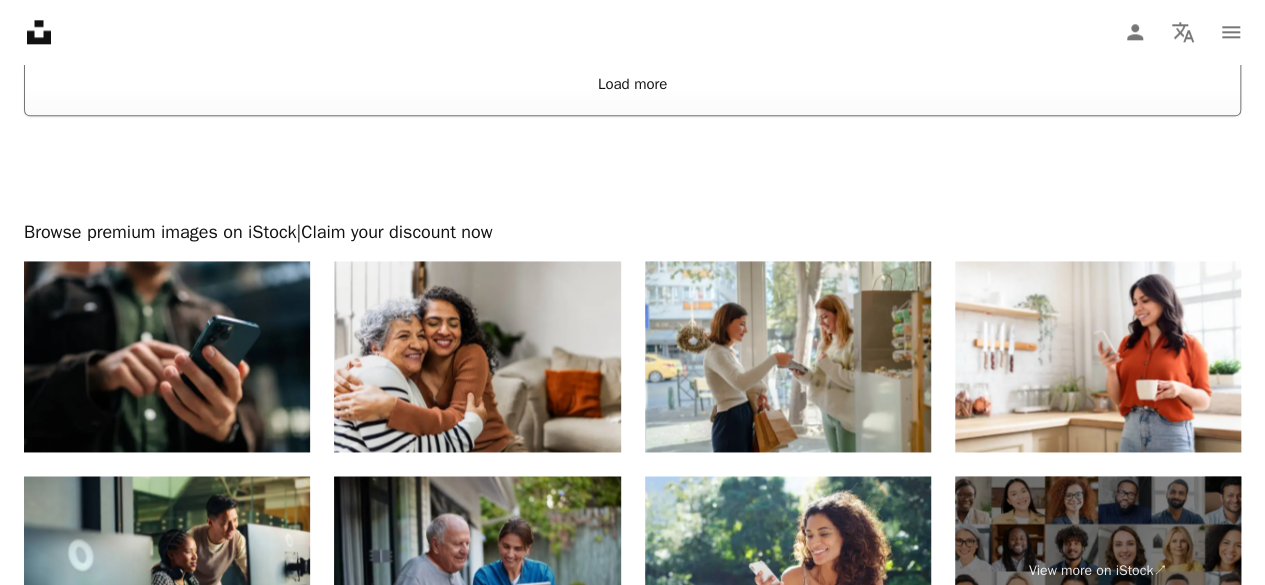 click on "Load more" at bounding box center (632, 84) 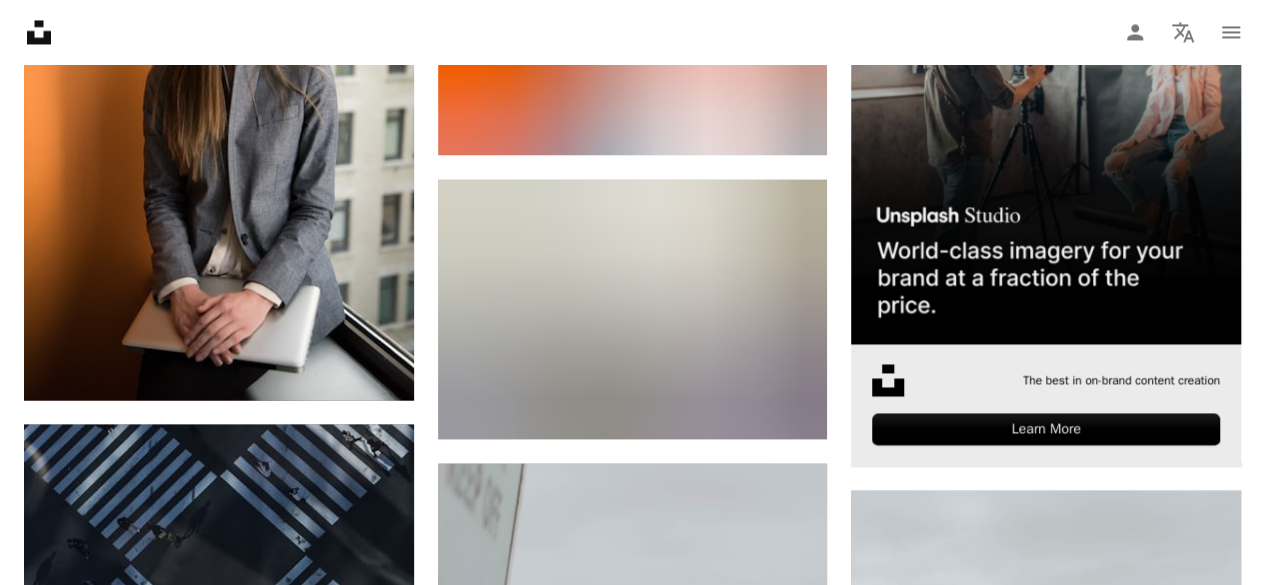 scroll, scrollTop: 9300, scrollLeft: 0, axis: vertical 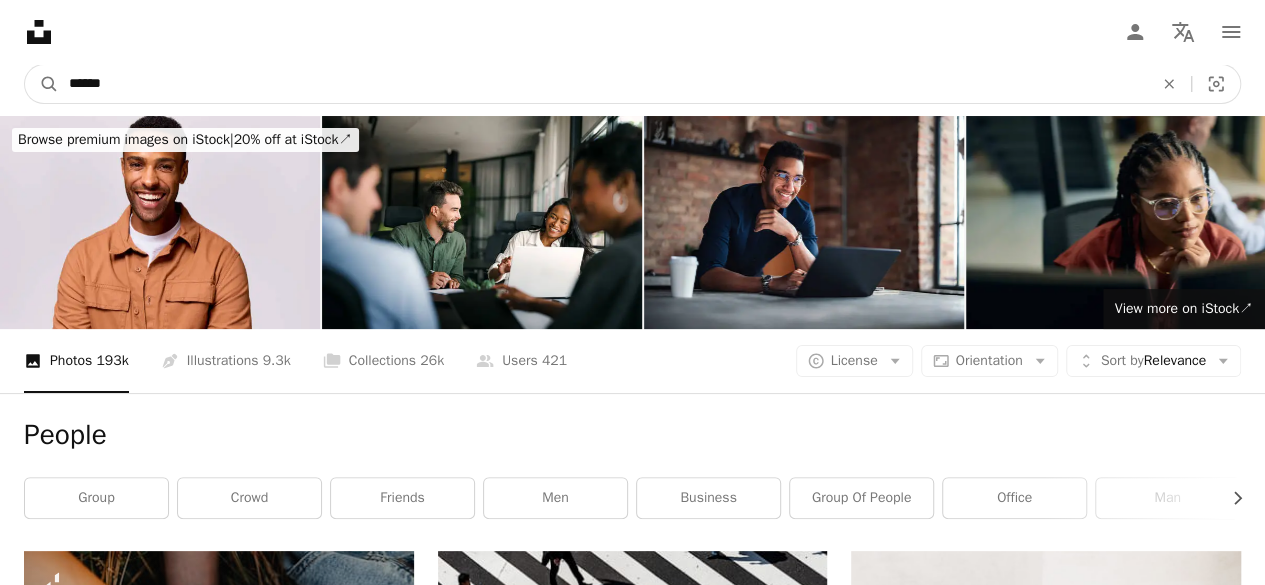 click on "******" at bounding box center [603, 84] 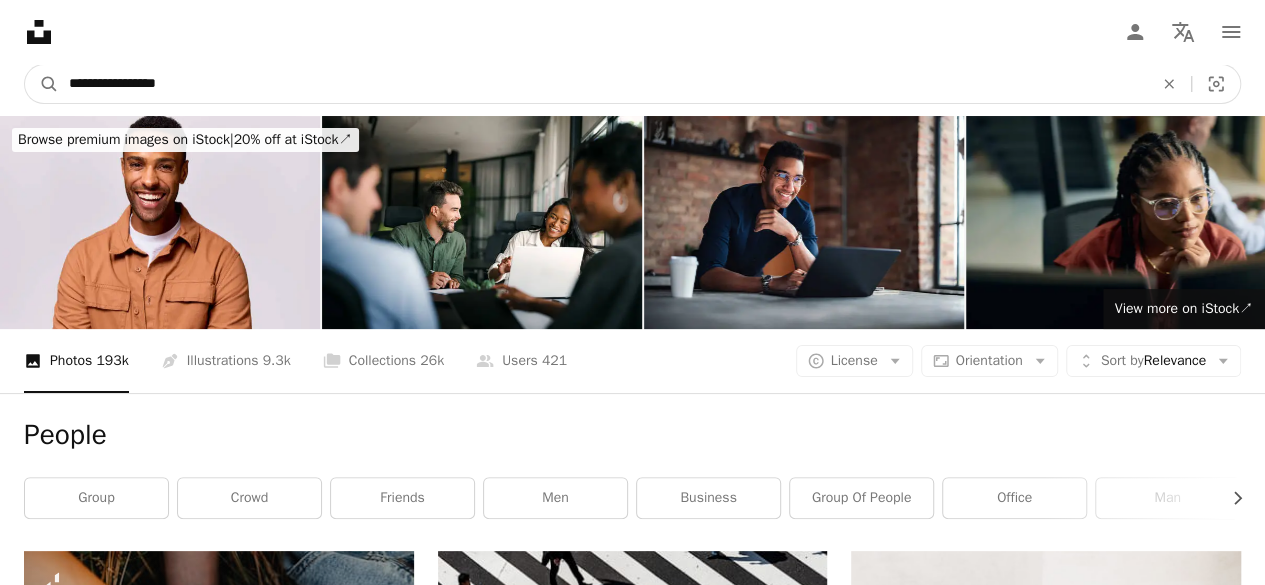 type on "**********" 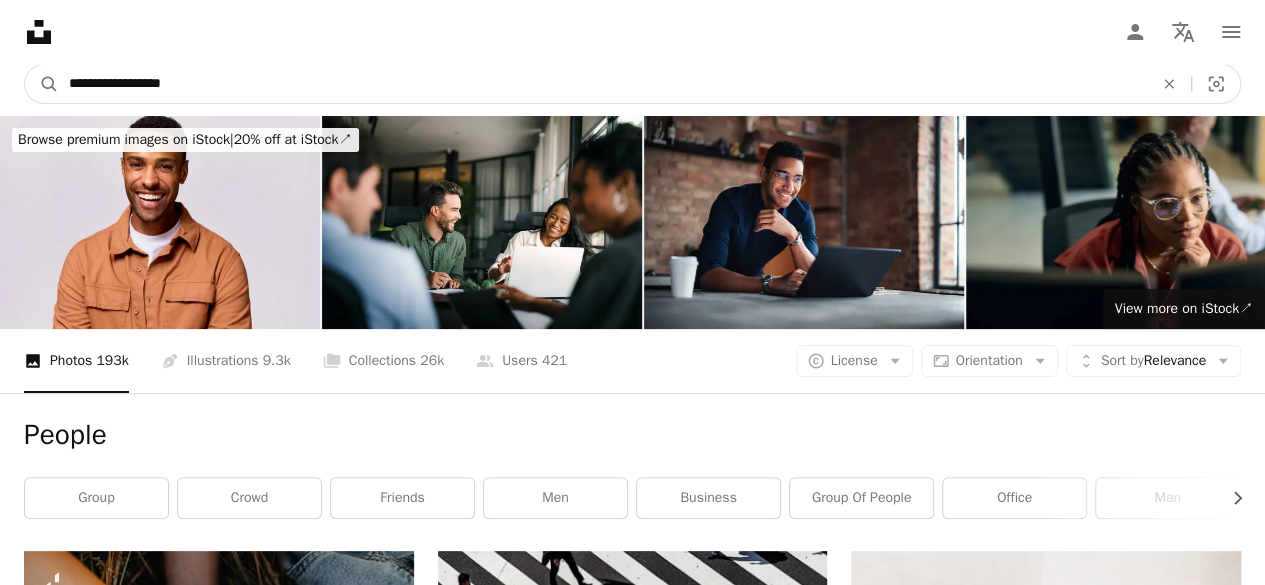 click on "A magnifying glass" at bounding box center [42, 84] 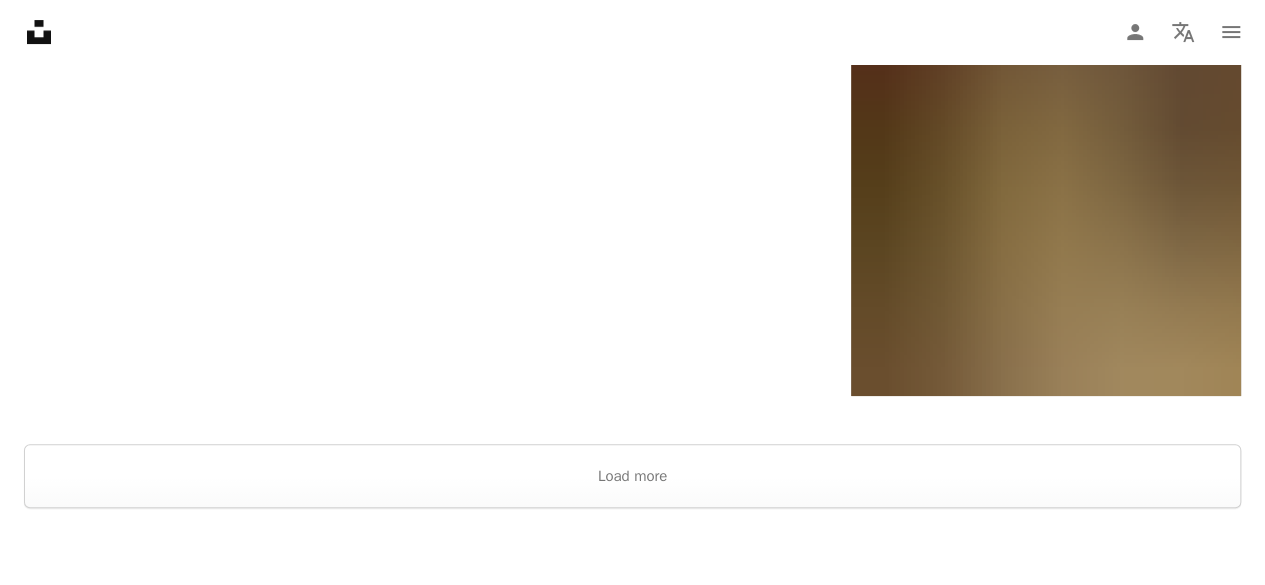 scroll, scrollTop: 4300, scrollLeft: 0, axis: vertical 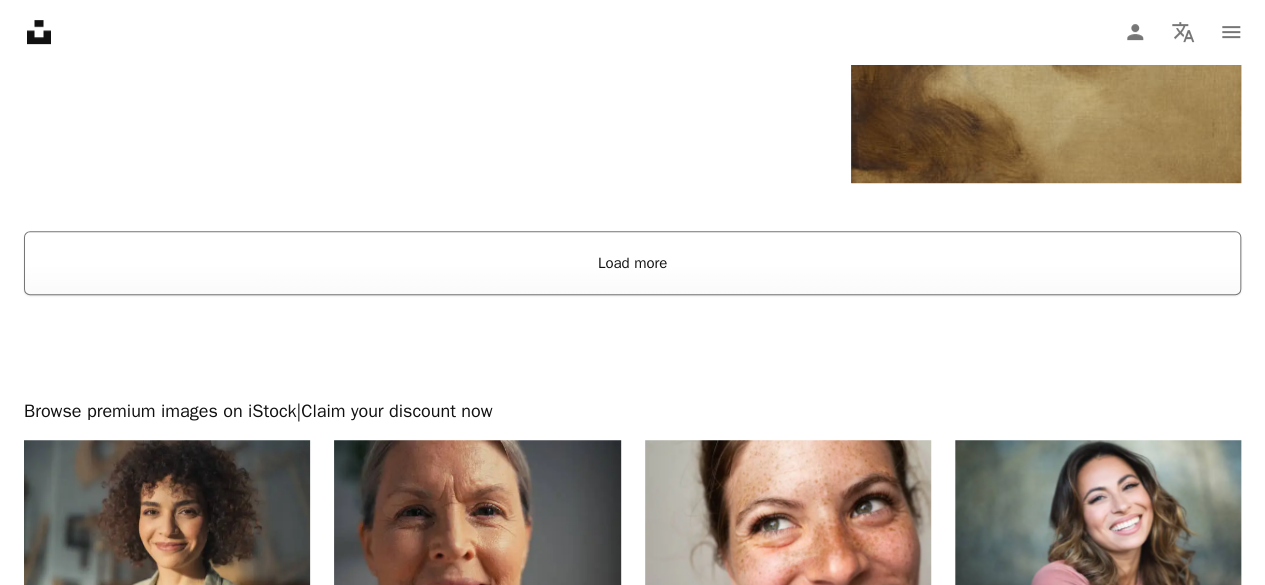 click on "Load more" at bounding box center [632, 263] 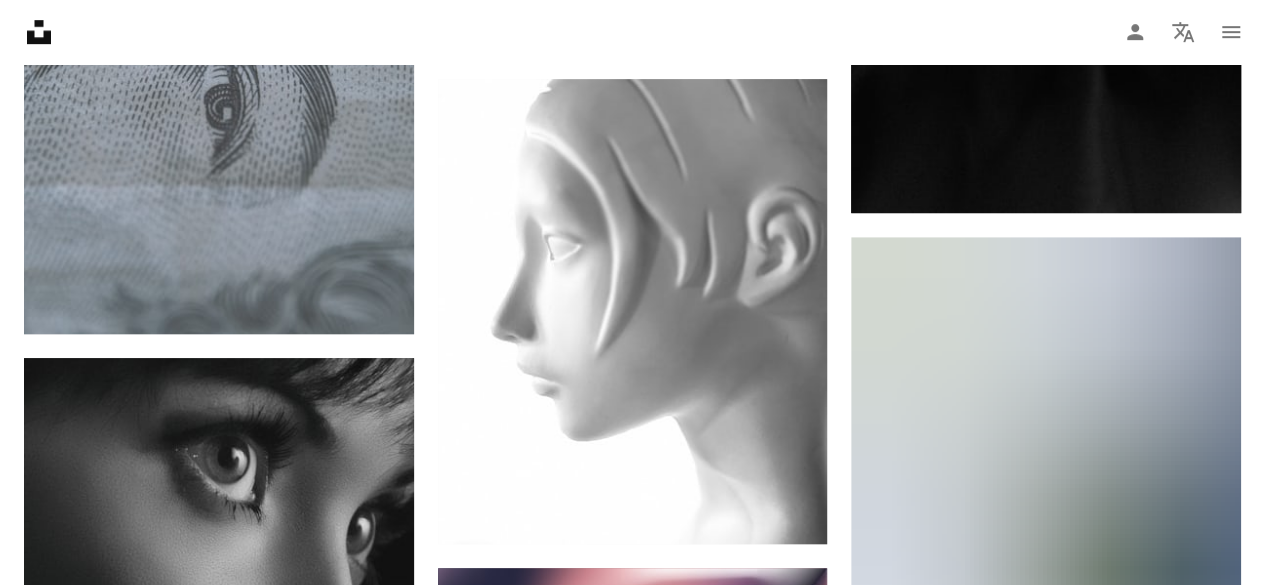 scroll, scrollTop: 15900, scrollLeft: 0, axis: vertical 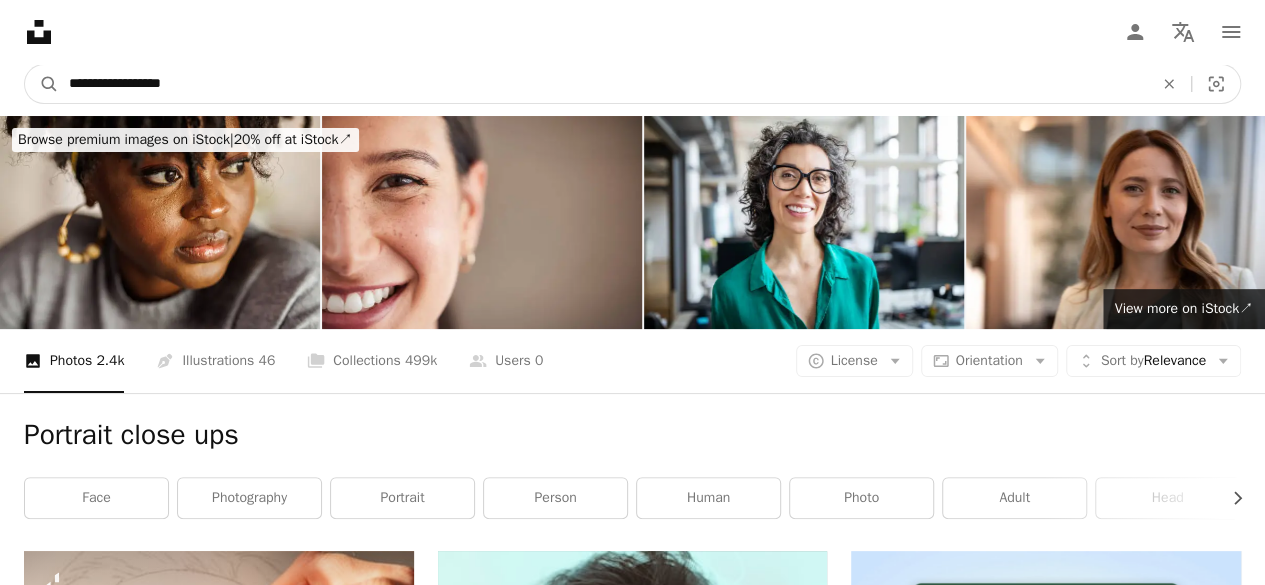 click on "**********" at bounding box center [603, 84] 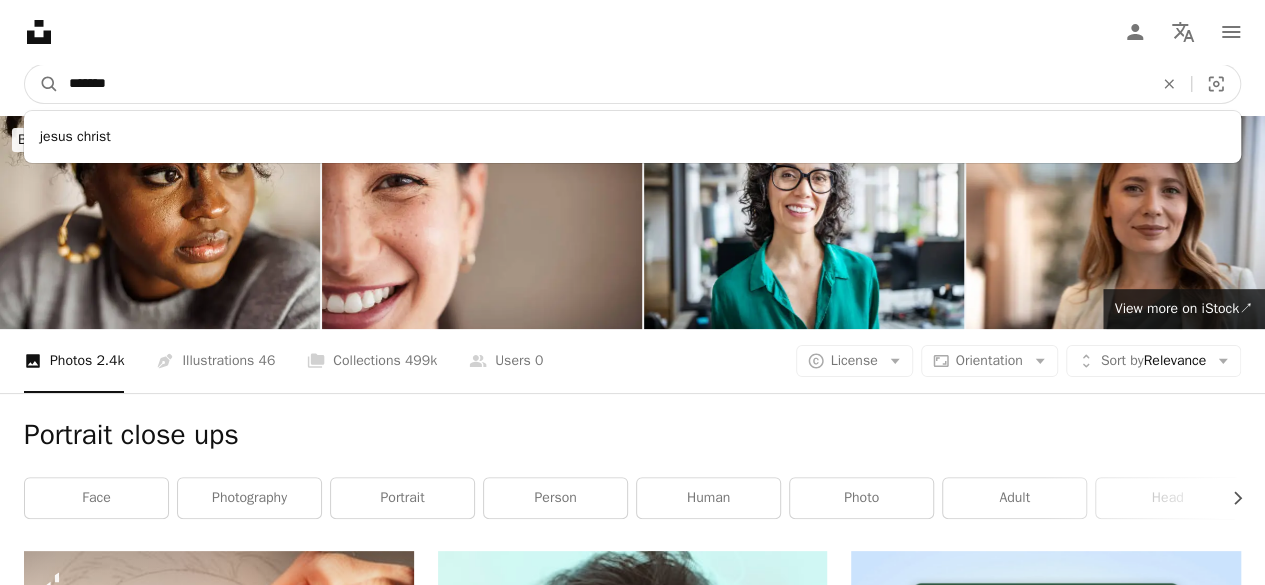 type on "********" 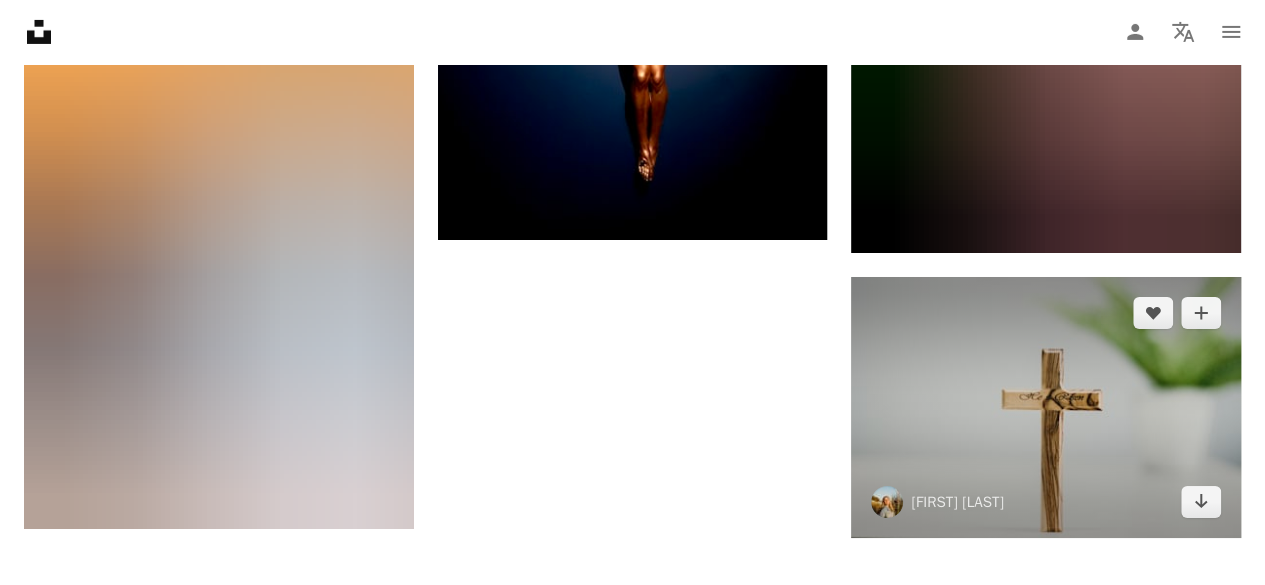 scroll, scrollTop: 3800, scrollLeft: 0, axis: vertical 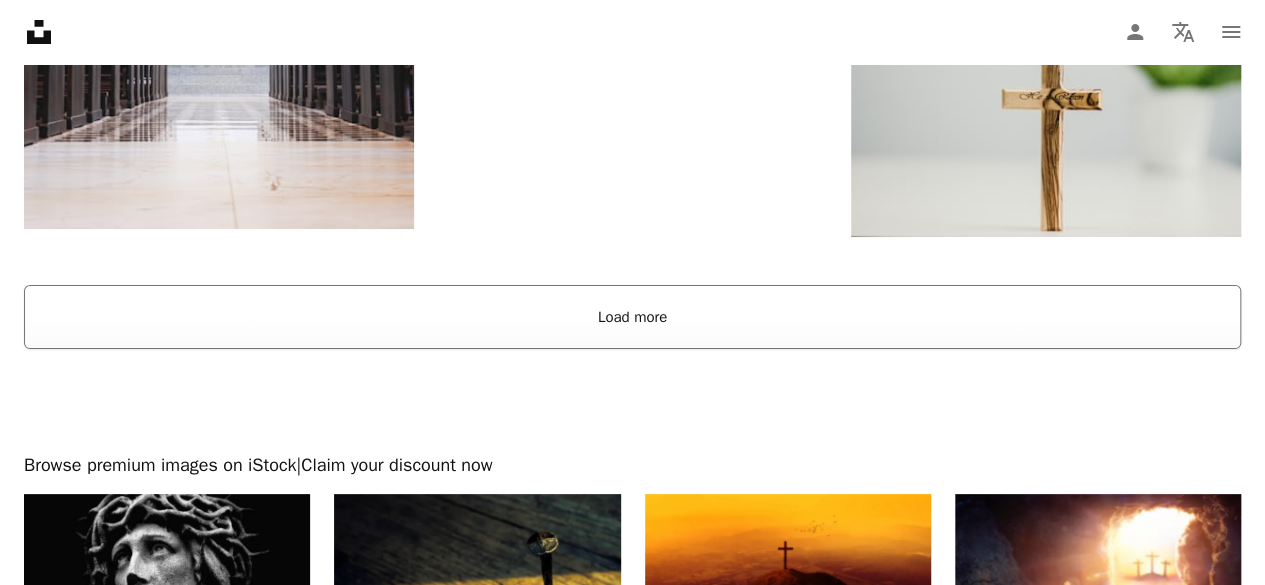 click on "Load more" at bounding box center [632, 317] 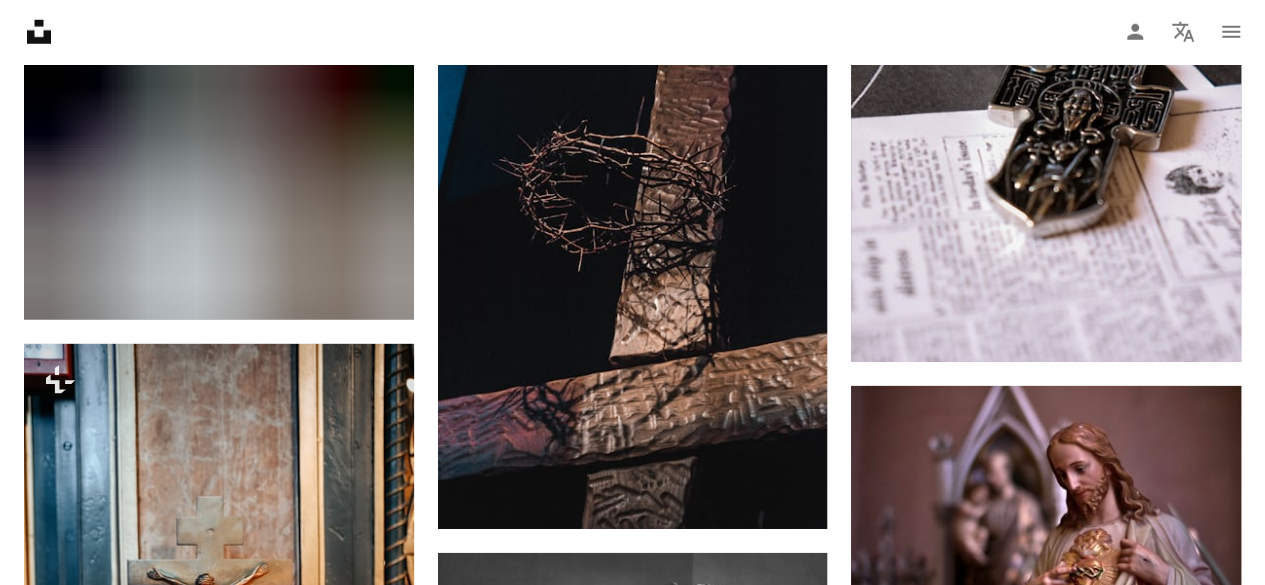 scroll, scrollTop: 6800, scrollLeft: 0, axis: vertical 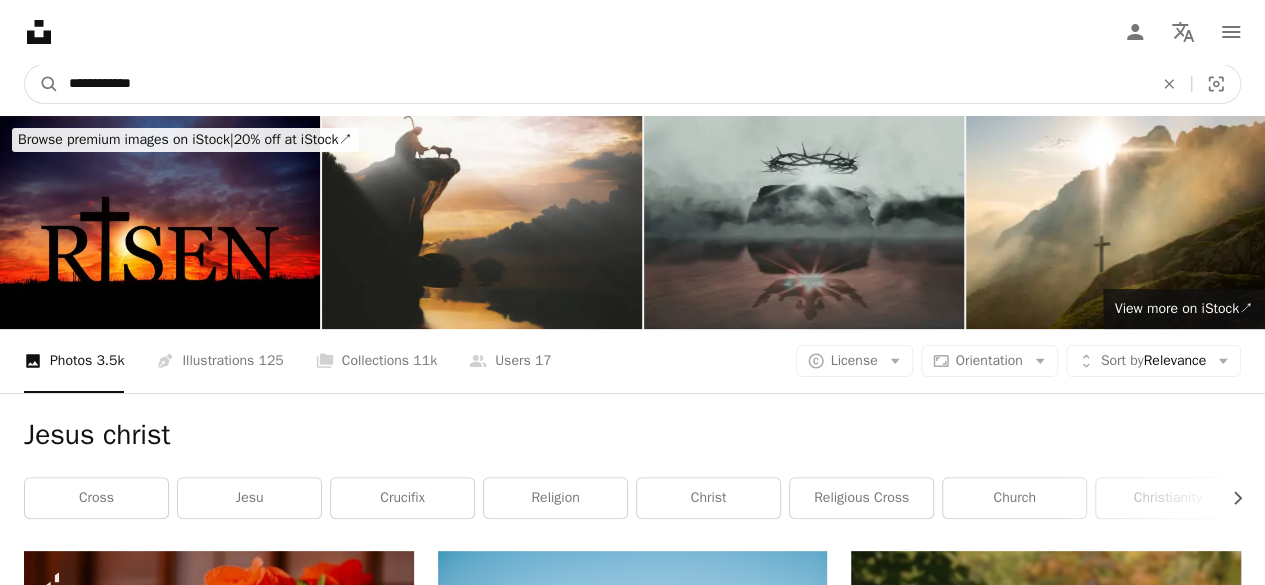 click on "**********" at bounding box center (603, 84) 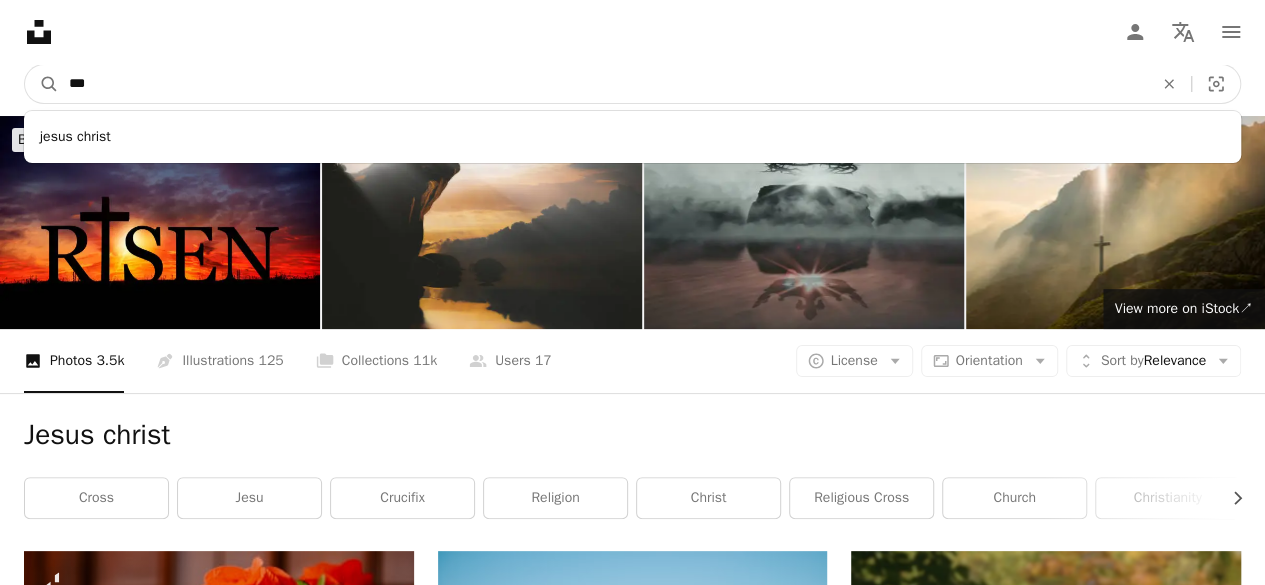 type on "****" 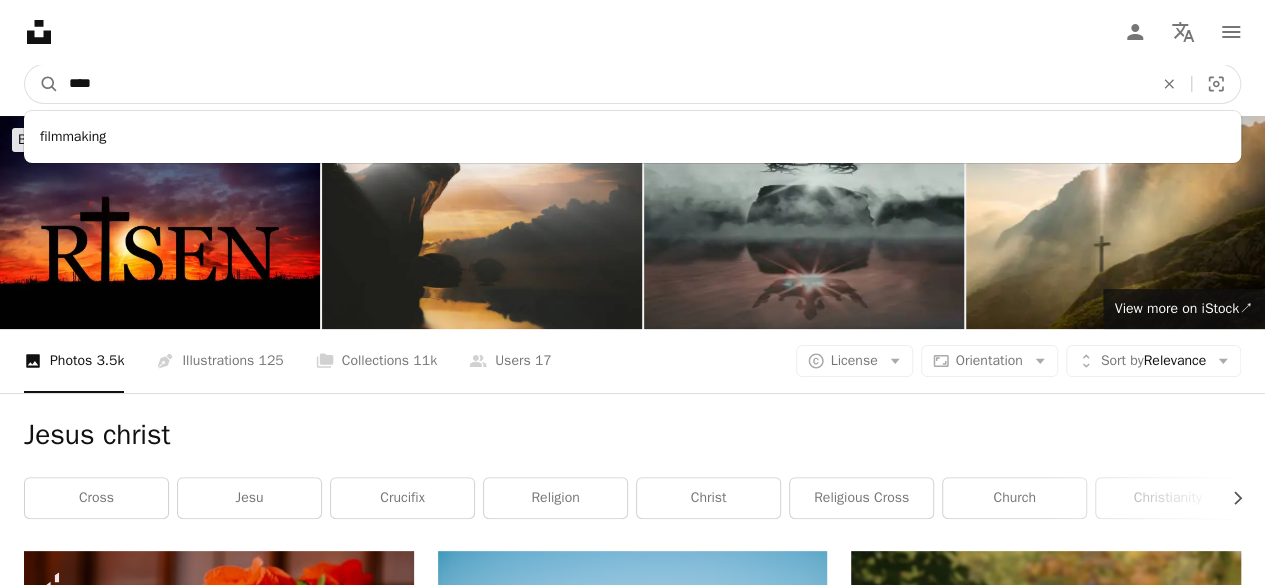 click on "A magnifying glass" at bounding box center (42, 84) 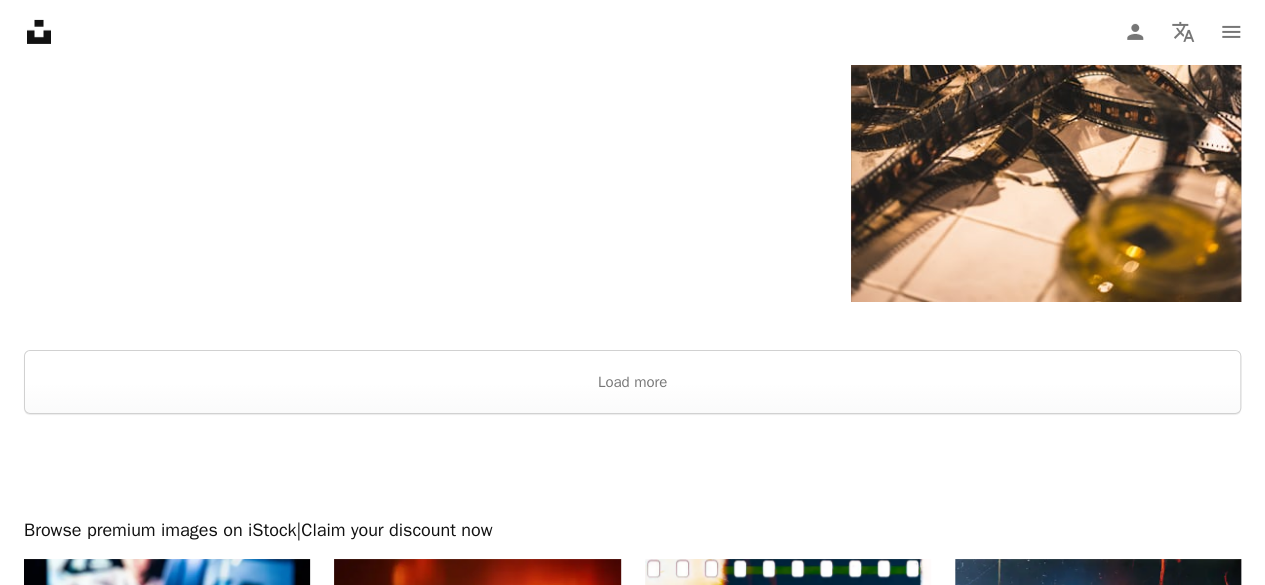 scroll, scrollTop: 3500, scrollLeft: 0, axis: vertical 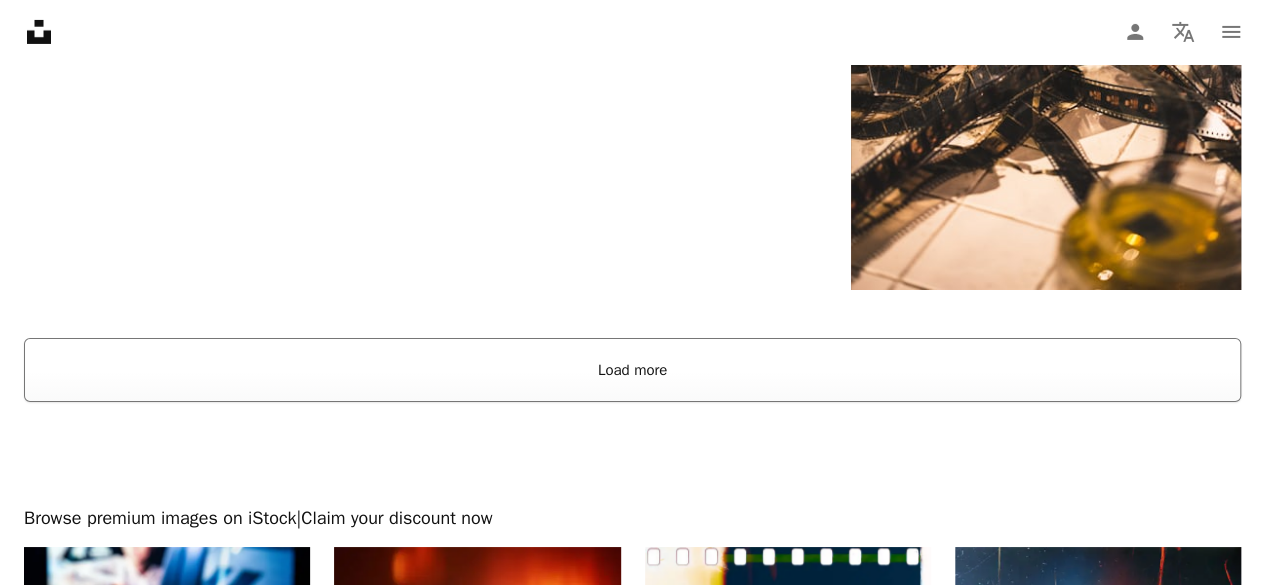 click on "Load more" at bounding box center [632, 370] 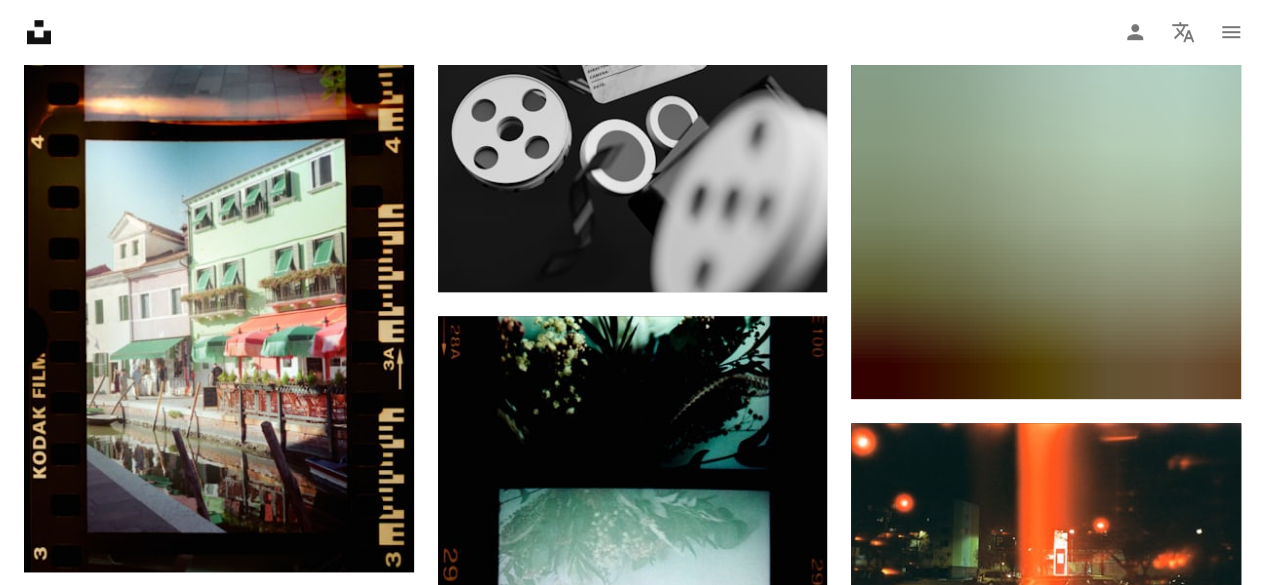scroll, scrollTop: 4700, scrollLeft: 0, axis: vertical 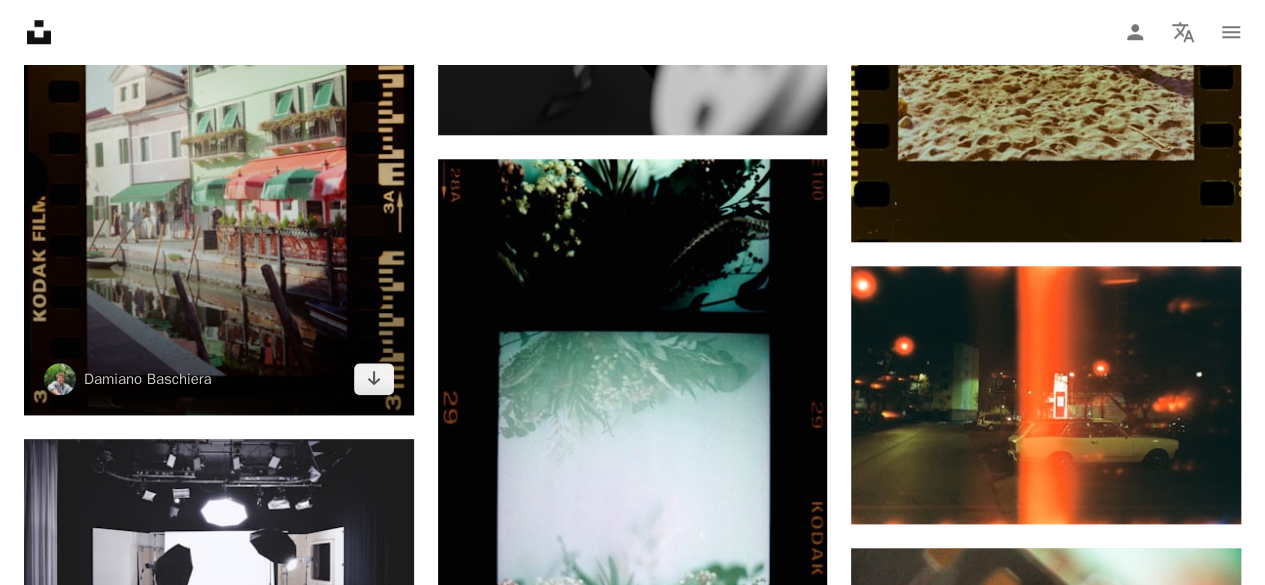 click at bounding box center (219, 122) 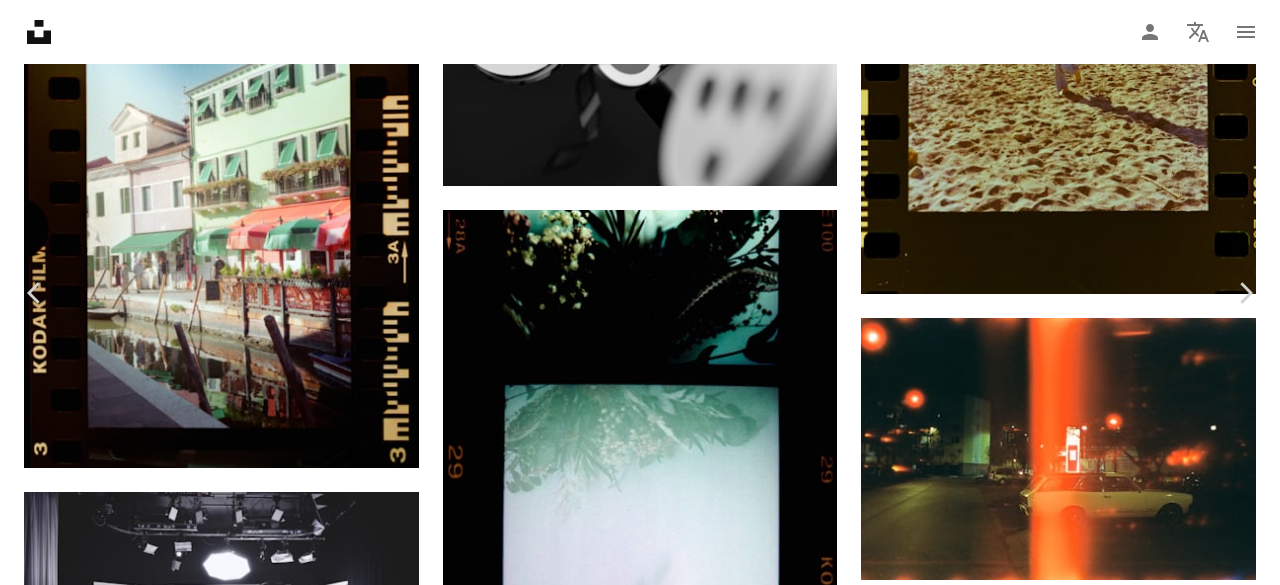 click on "An X shape Chevron left Chevron right [FIRST] [LAST] [FIRST]_[LAST] A heart A plus sign Download free Chevron down Zoom in Views 1,179,119 Downloads 15,635 Featured in Photos ,  Film A forward-right arrow Share Info icon Info More Actions A map marker [CITY], [STATE], [STATE], [COUNTRY] Calendar outlined Published on  April 10, 2021 Safety Free to use under the  Unsplash License vintage film venice film photography analog film photo analogue photography canon analog photography shot on film kodak analogue photo analog photo building human interior design restaurant cafe urban vehicle Free stock photos Browse premium related images on iStock  |  Save 20% with code UNSPLASH20 View more on iStock  ↗ Related images A heart A plus sign [FIRST] [LAST] Available for hire A checkmark inside of a circle Arrow pointing down A heart A plus sign [FIRST] [LAST] Available for hire A checkmark inside of a circle Arrow pointing down A heart A plus sign [FIRST] [LAST] Available for hire Arrow pointing down A heart" at bounding box center [640, 5604] 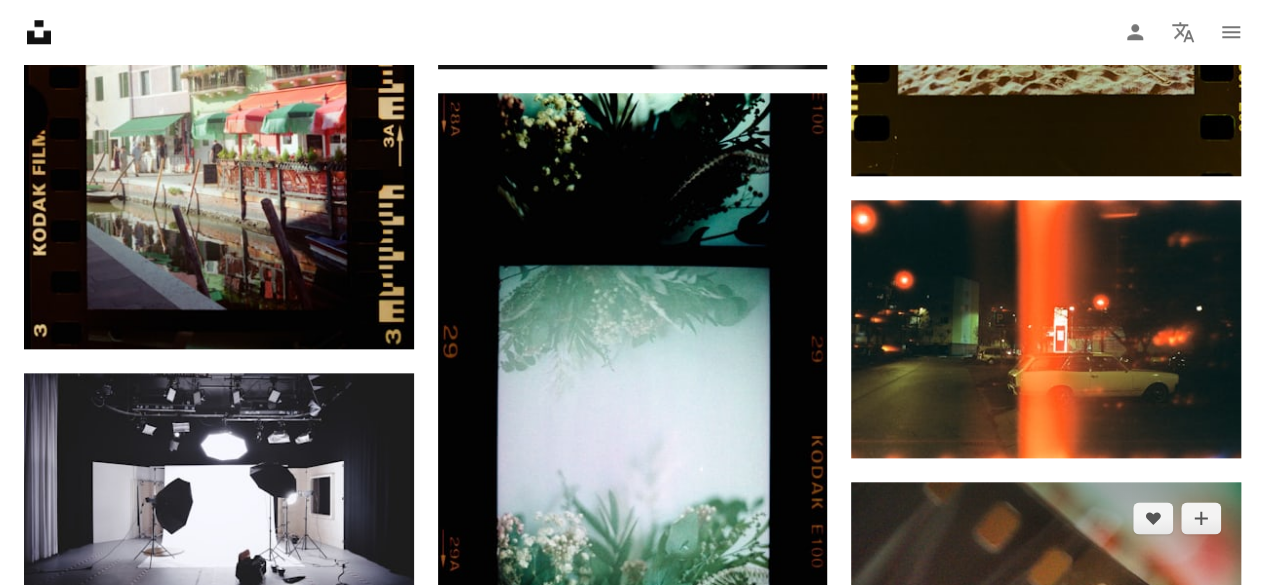 scroll, scrollTop: 4700, scrollLeft: 0, axis: vertical 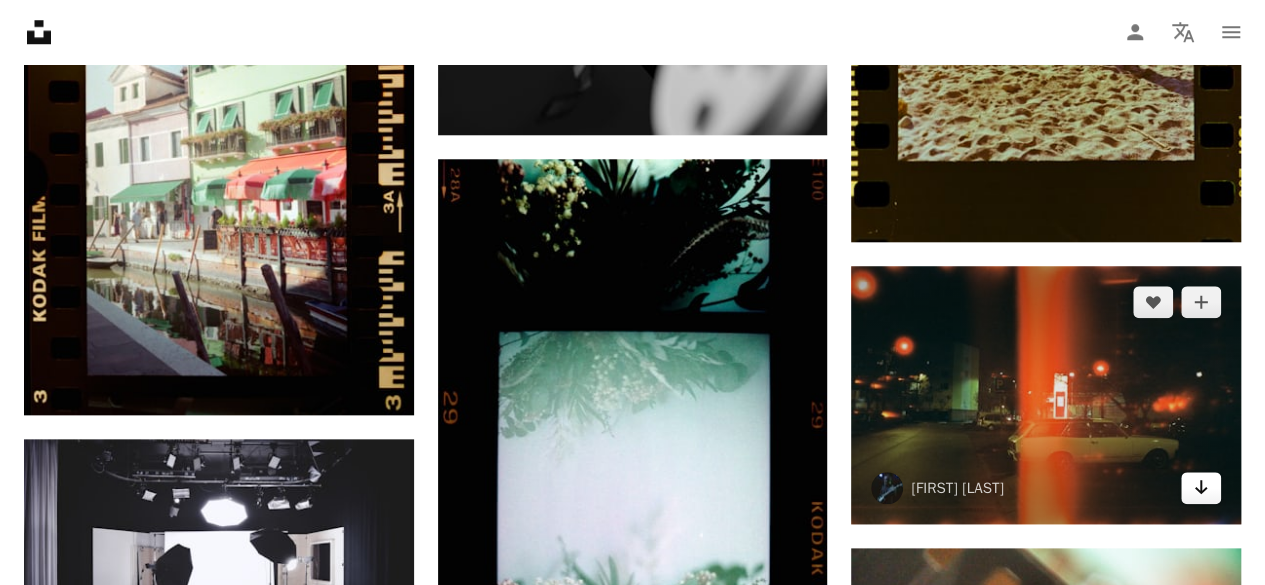 click 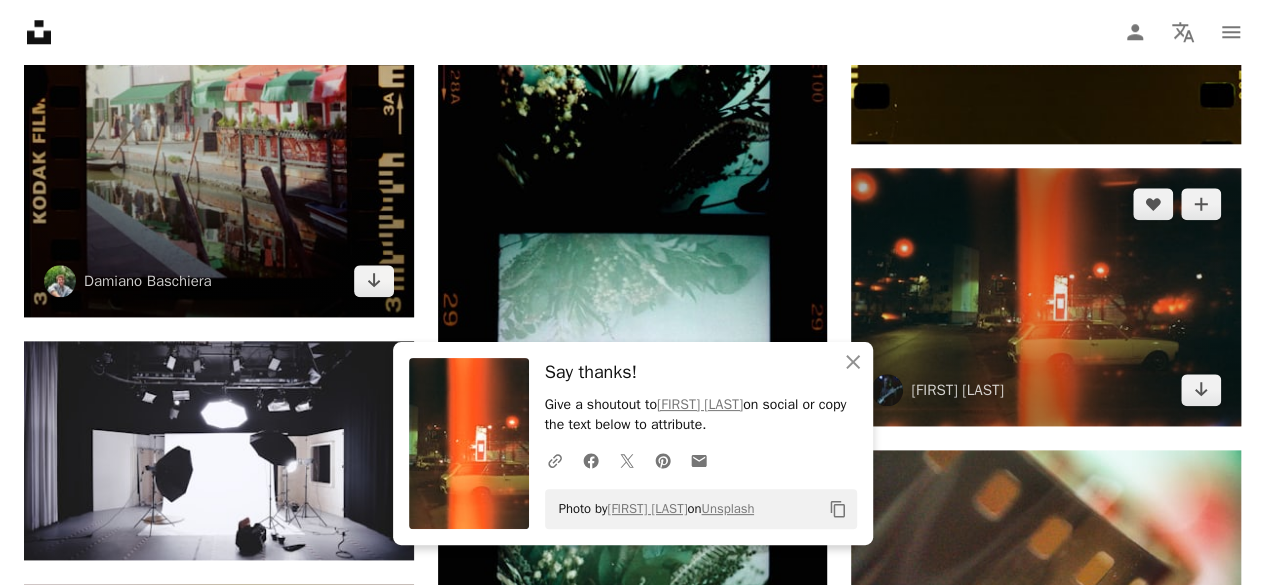 scroll, scrollTop: 4800, scrollLeft: 0, axis: vertical 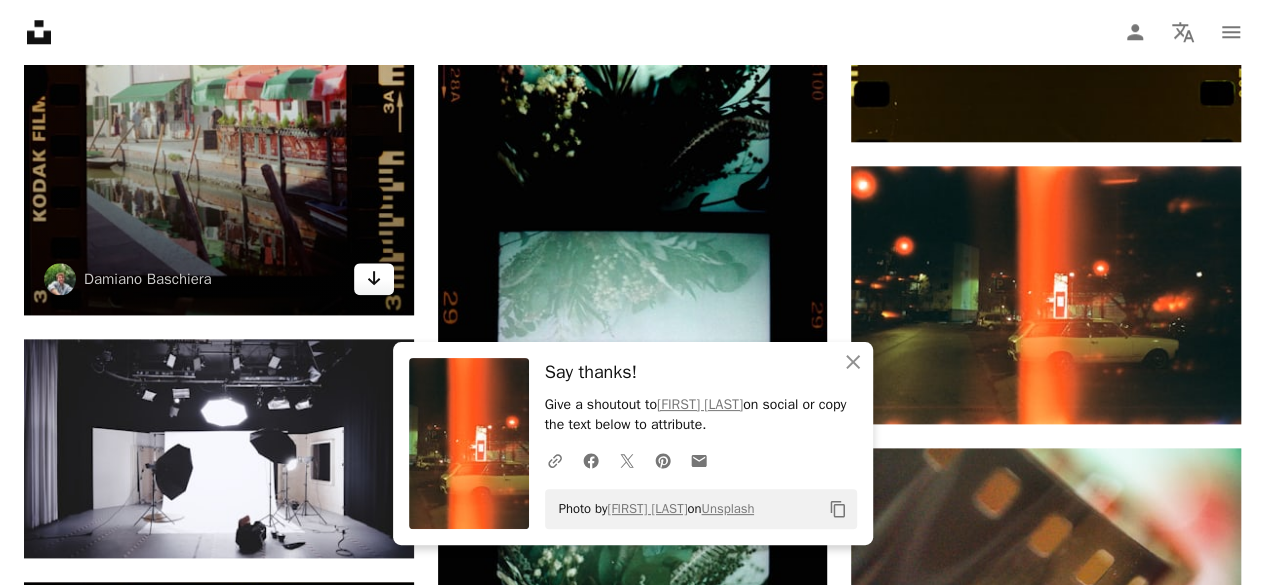 click on "Arrow pointing down" at bounding box center (374, 279) 